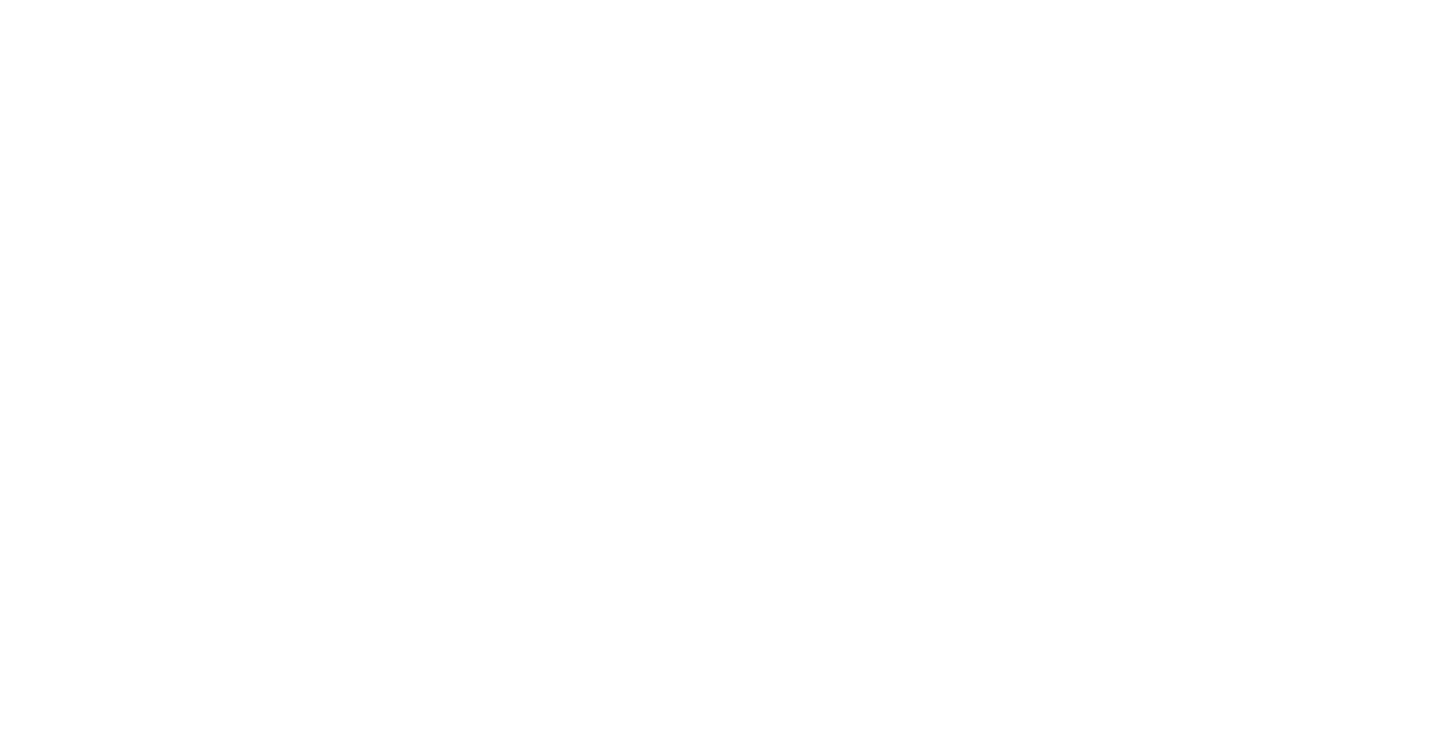 scroll, scrollTop: 0, scrollLeft: 0, axis: both 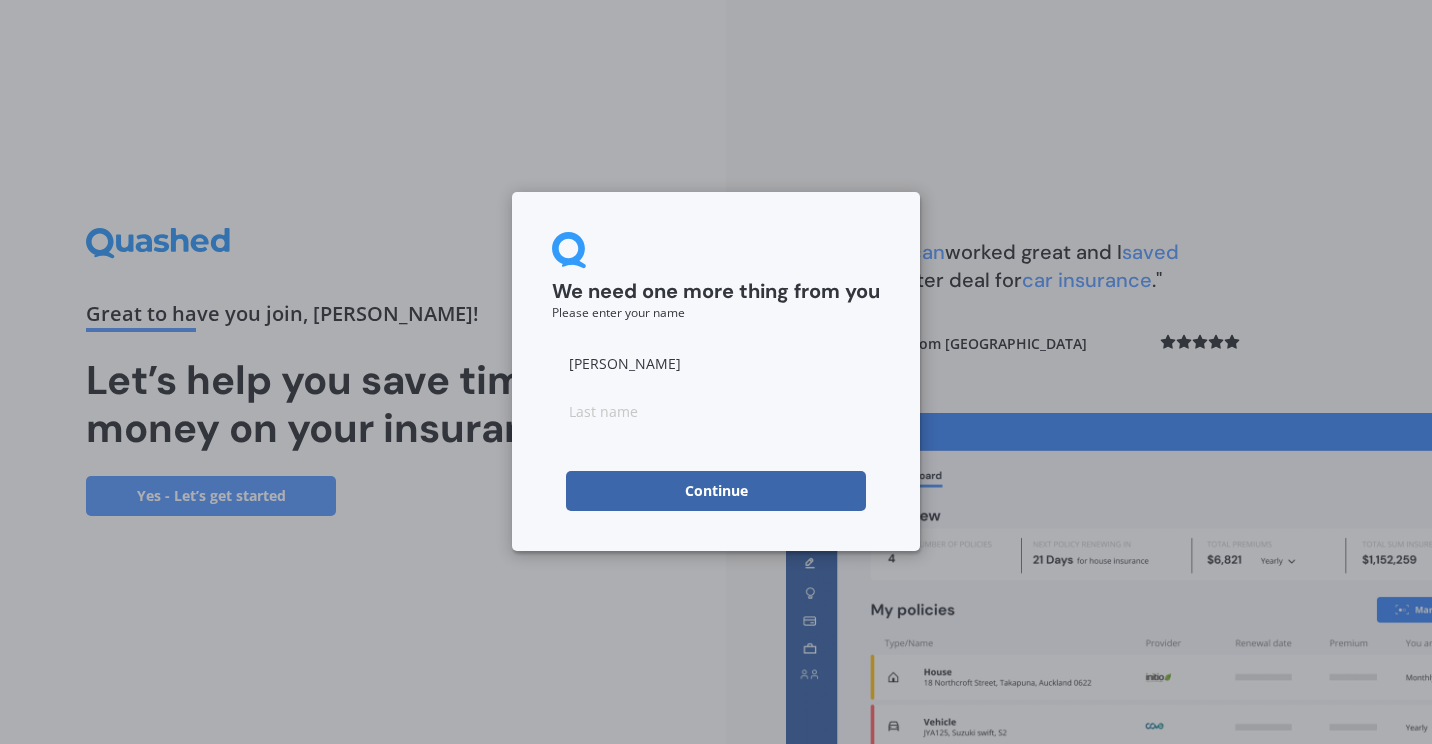 click at bounding box center (716, 411) 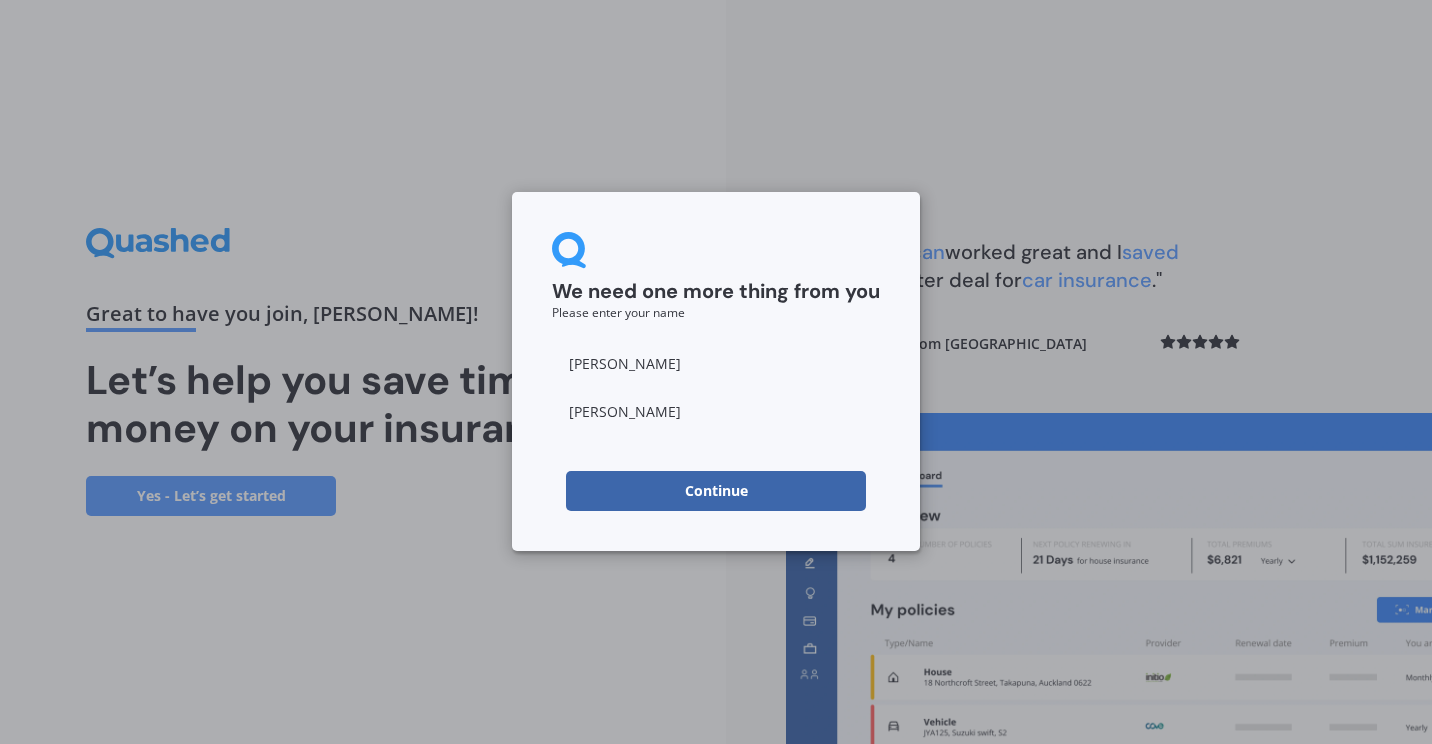 type on "[PERSON_NAME]" 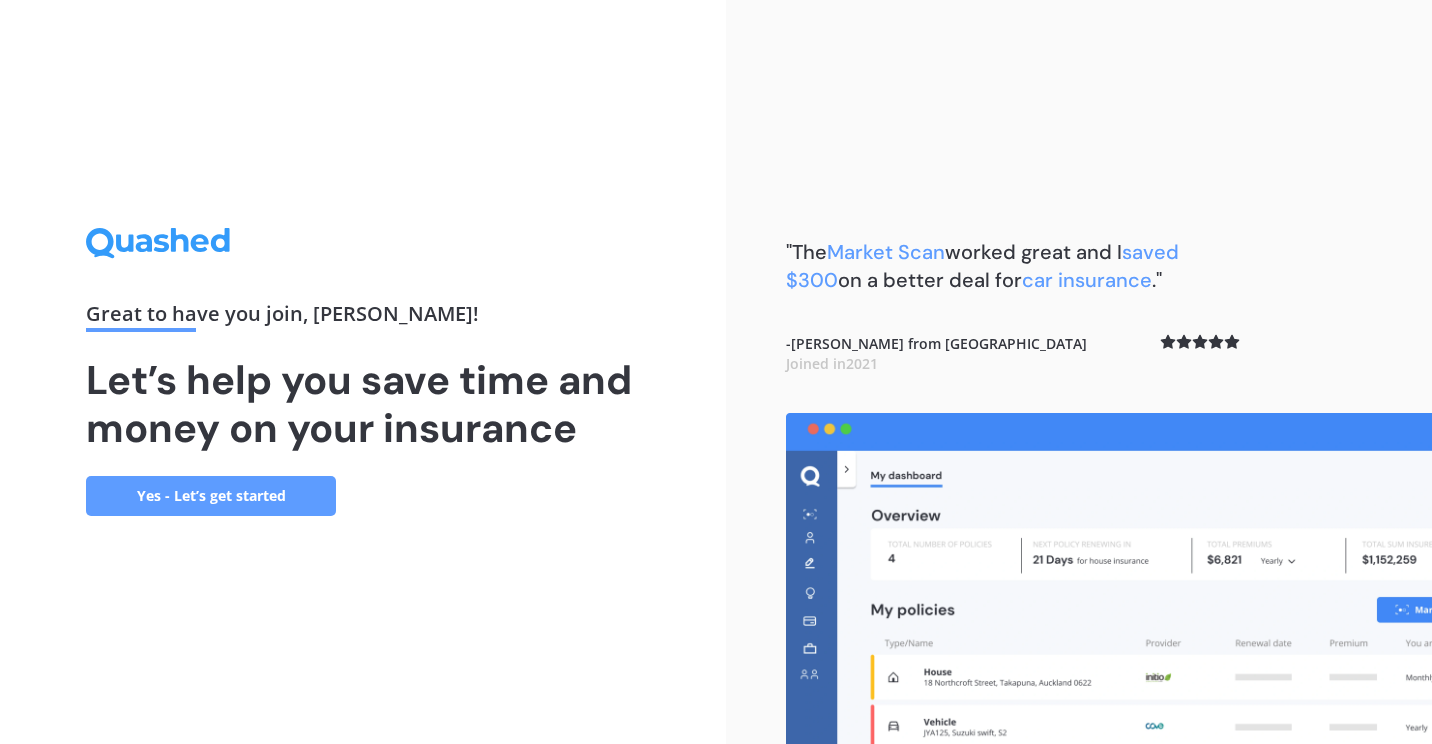 click on "Yes - Let’s get started" at bounding box center (211, 496) 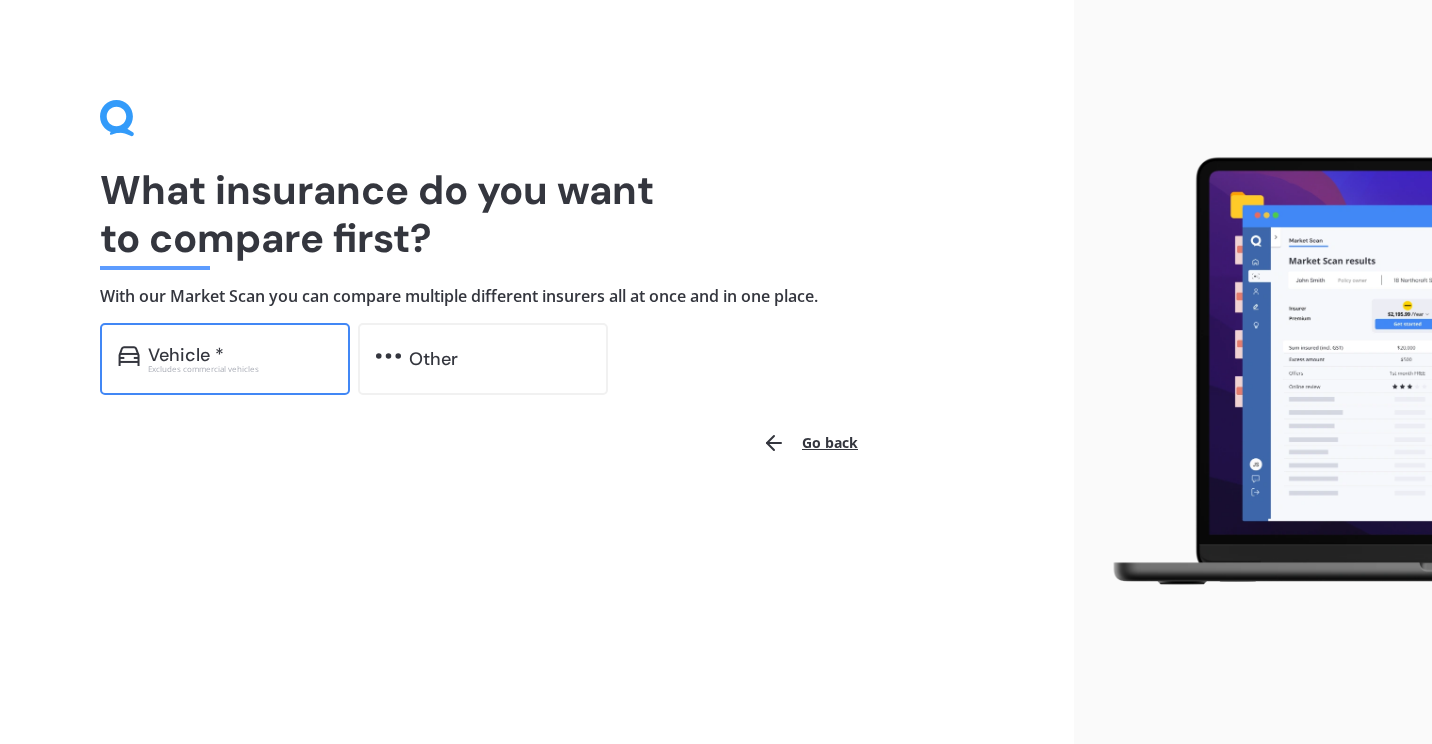 click on "Vehicle *" at bounding box center (186, 355) 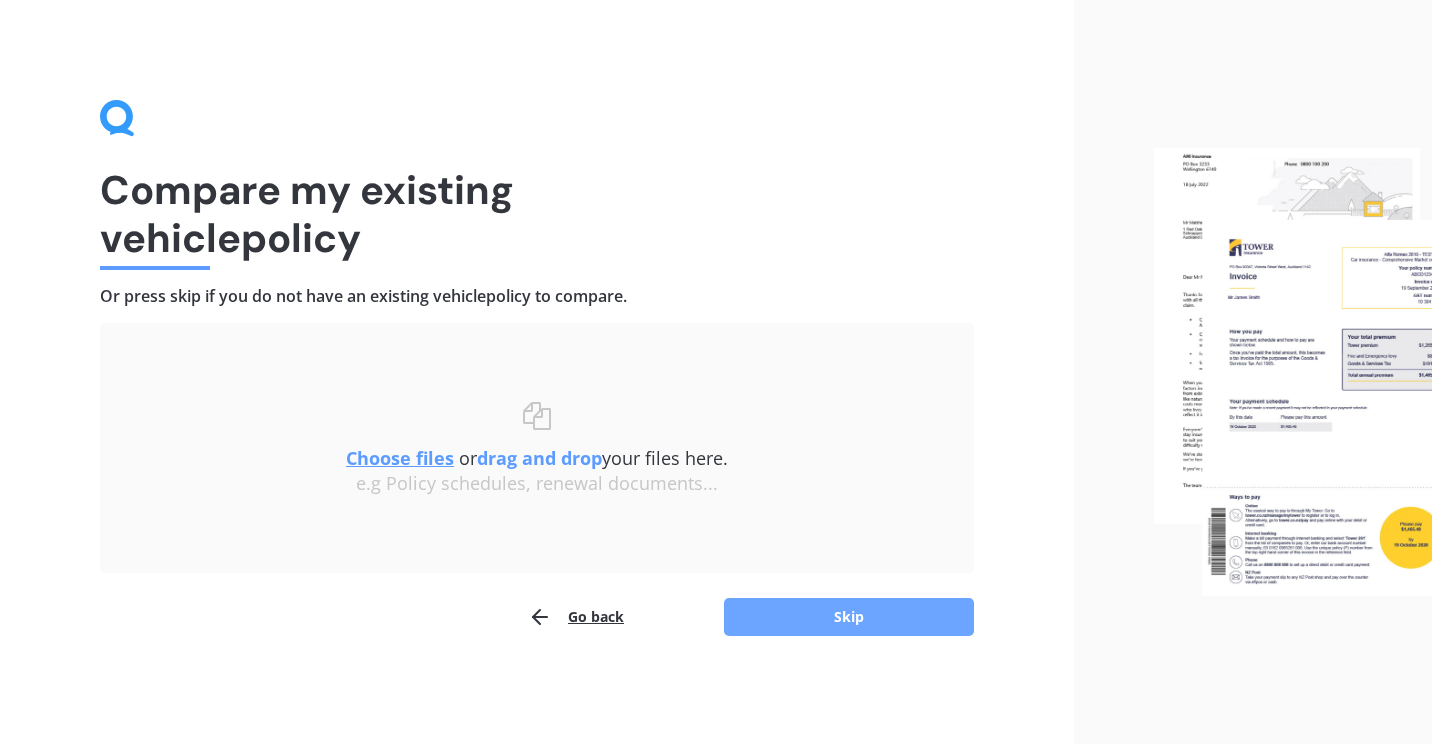 click on "Skip" at bounding box center (849, 617) 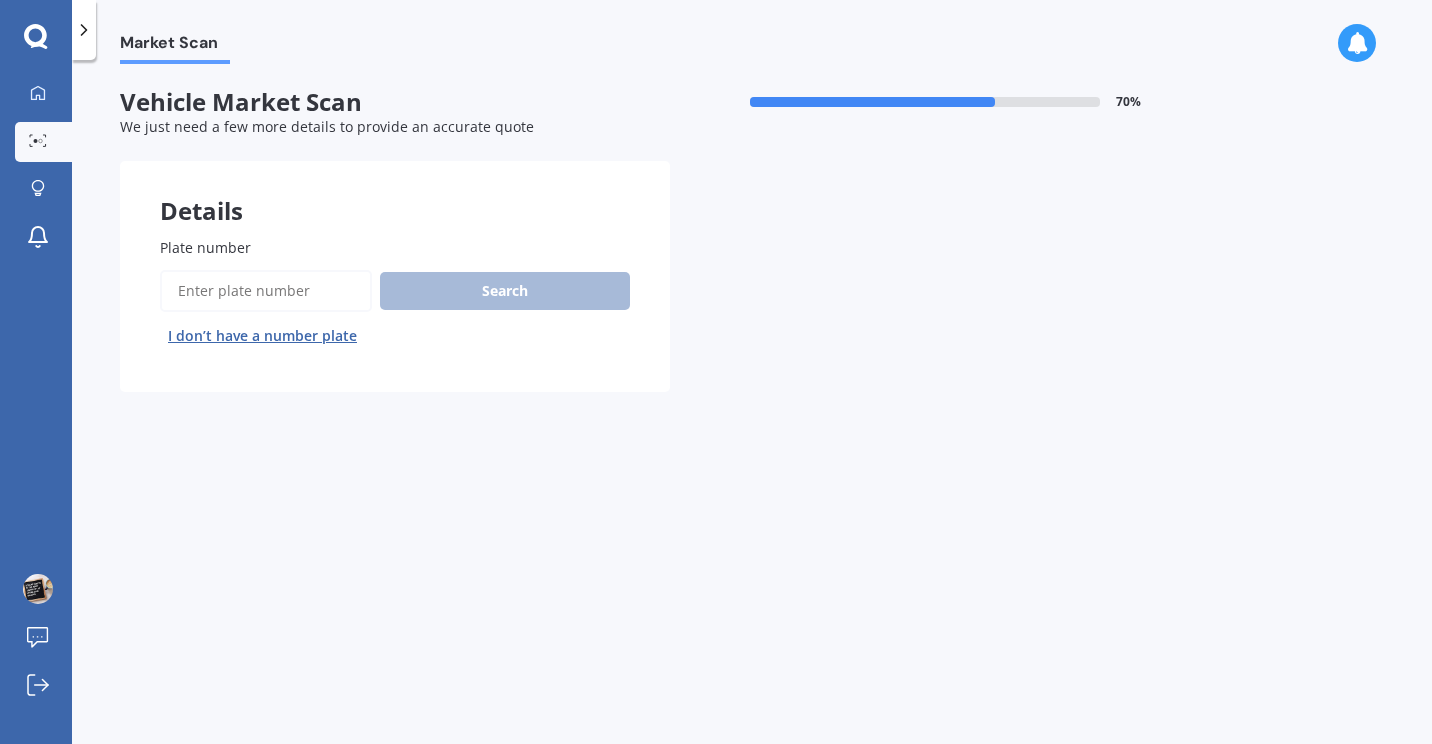 click on "Plate number" at bounding box center (266, 291) 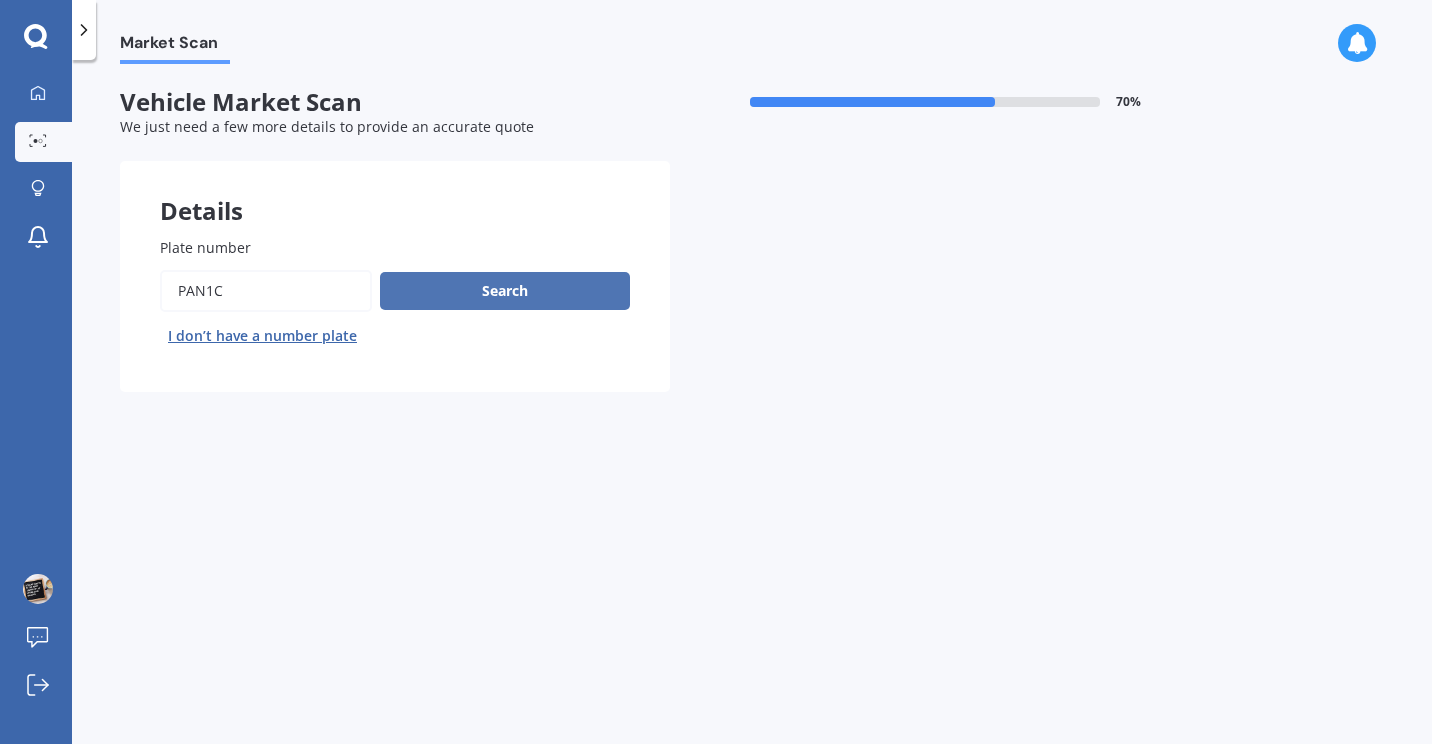 type on "Pan1c" 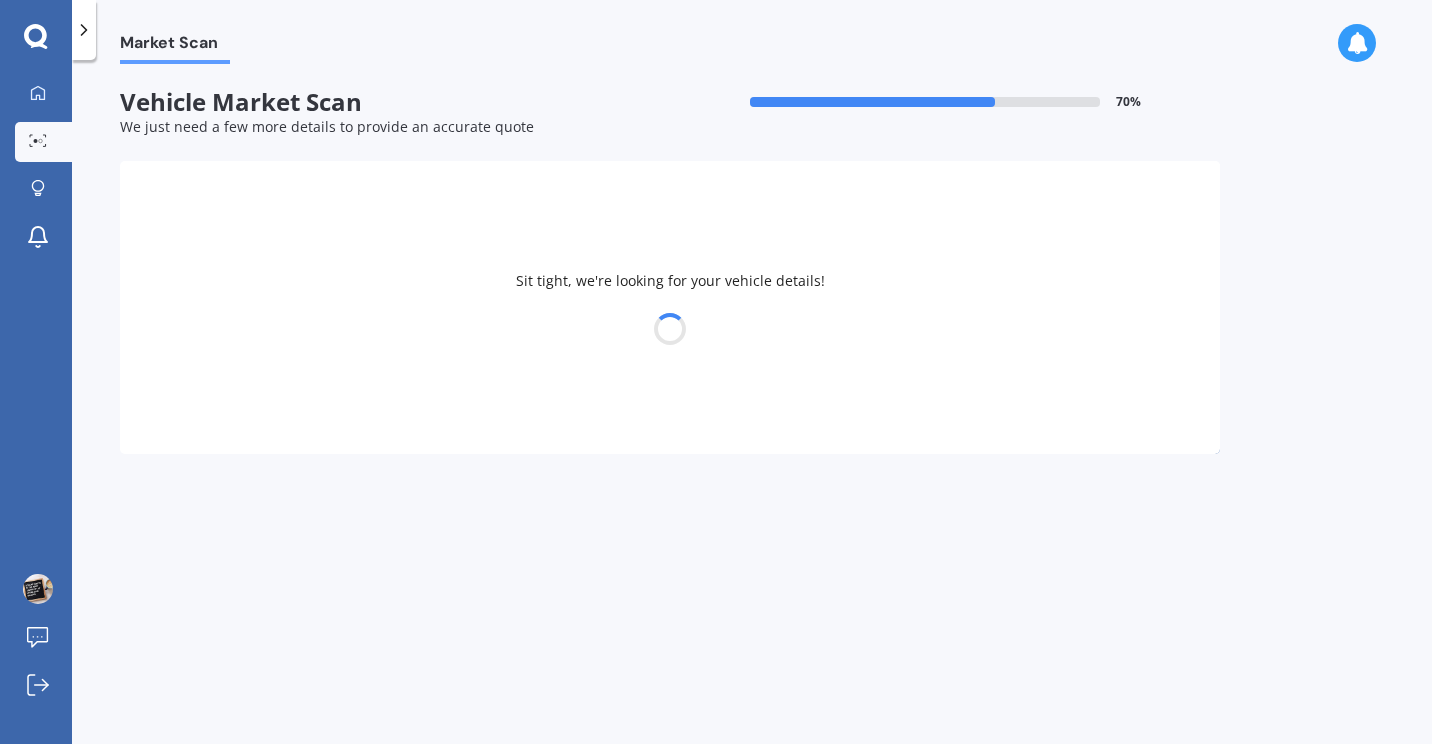 select on "TOYOTA" 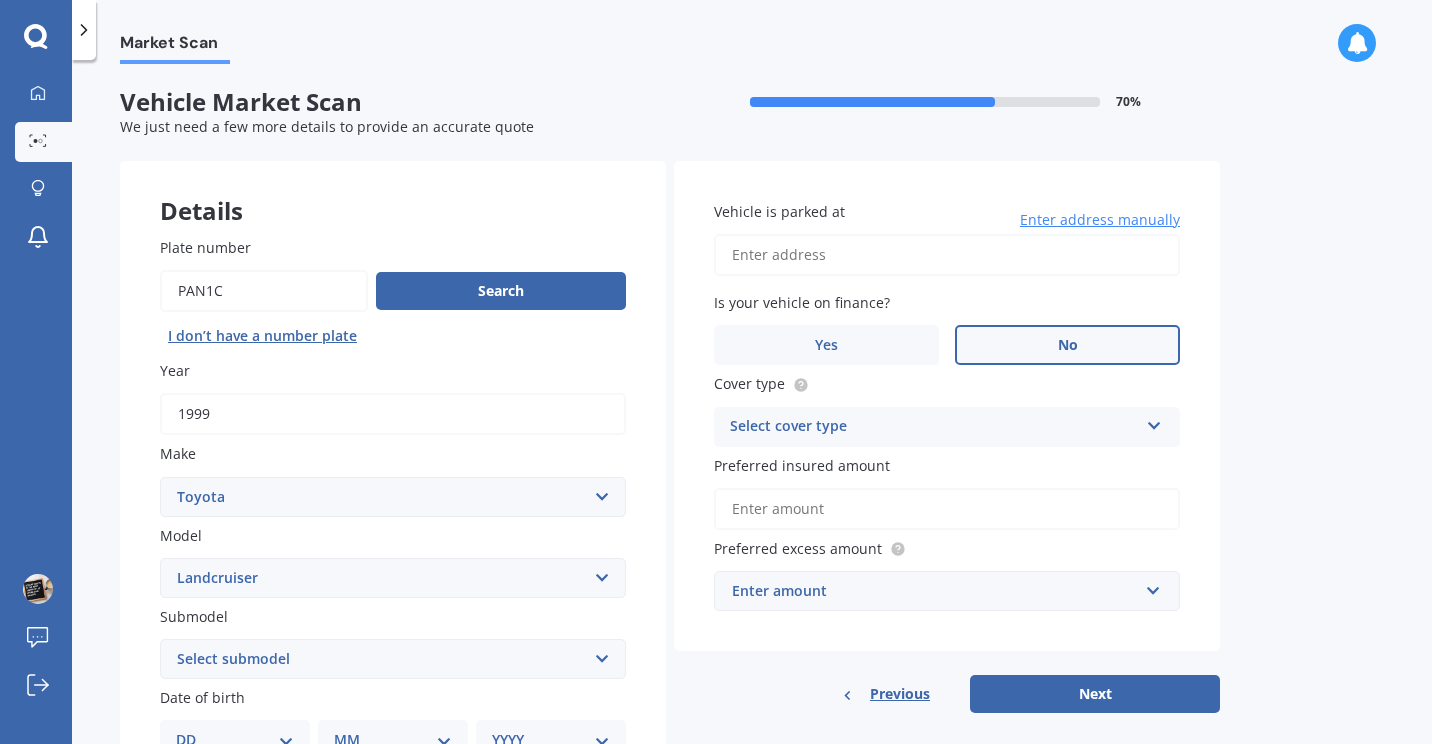 click on "No" at bounding box center (1068, 345) 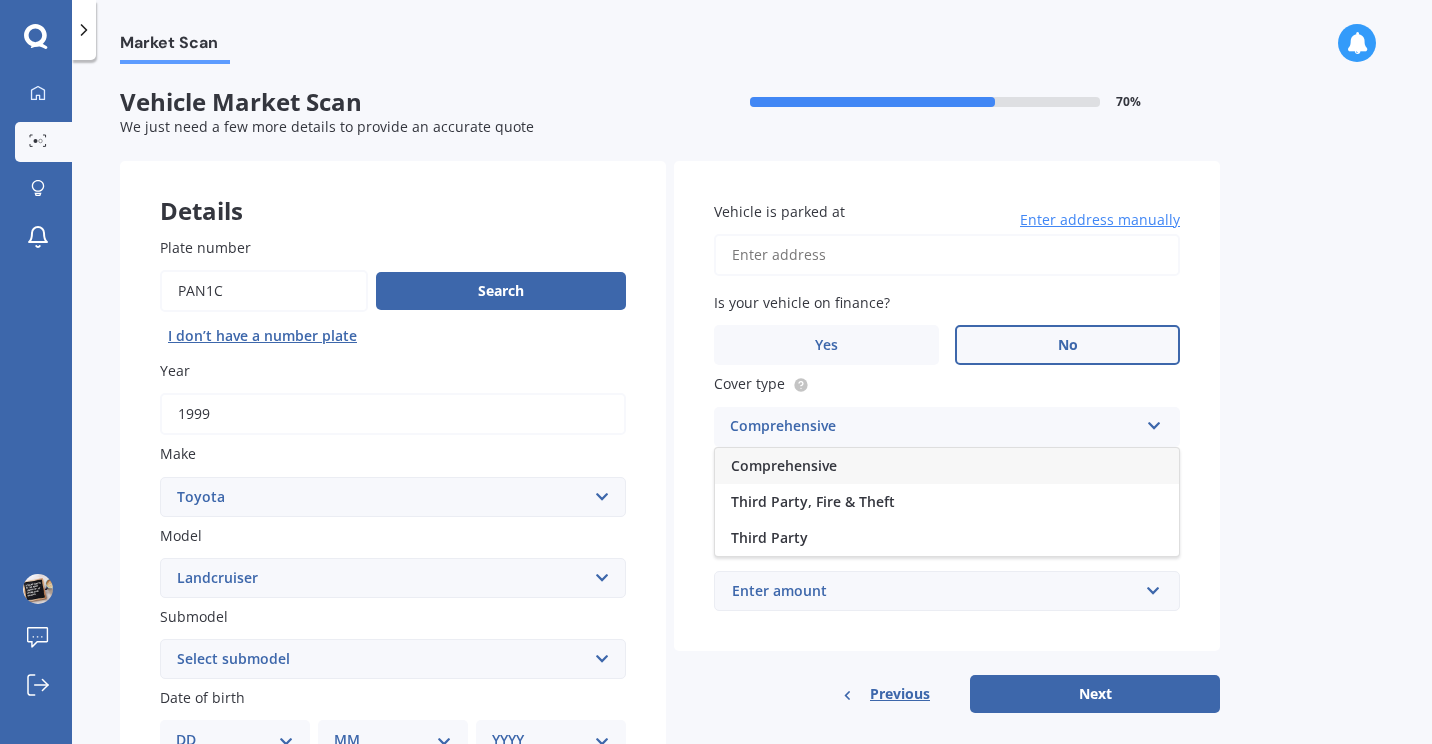 click on "Comprehensive" at bounding box center (947, 466) 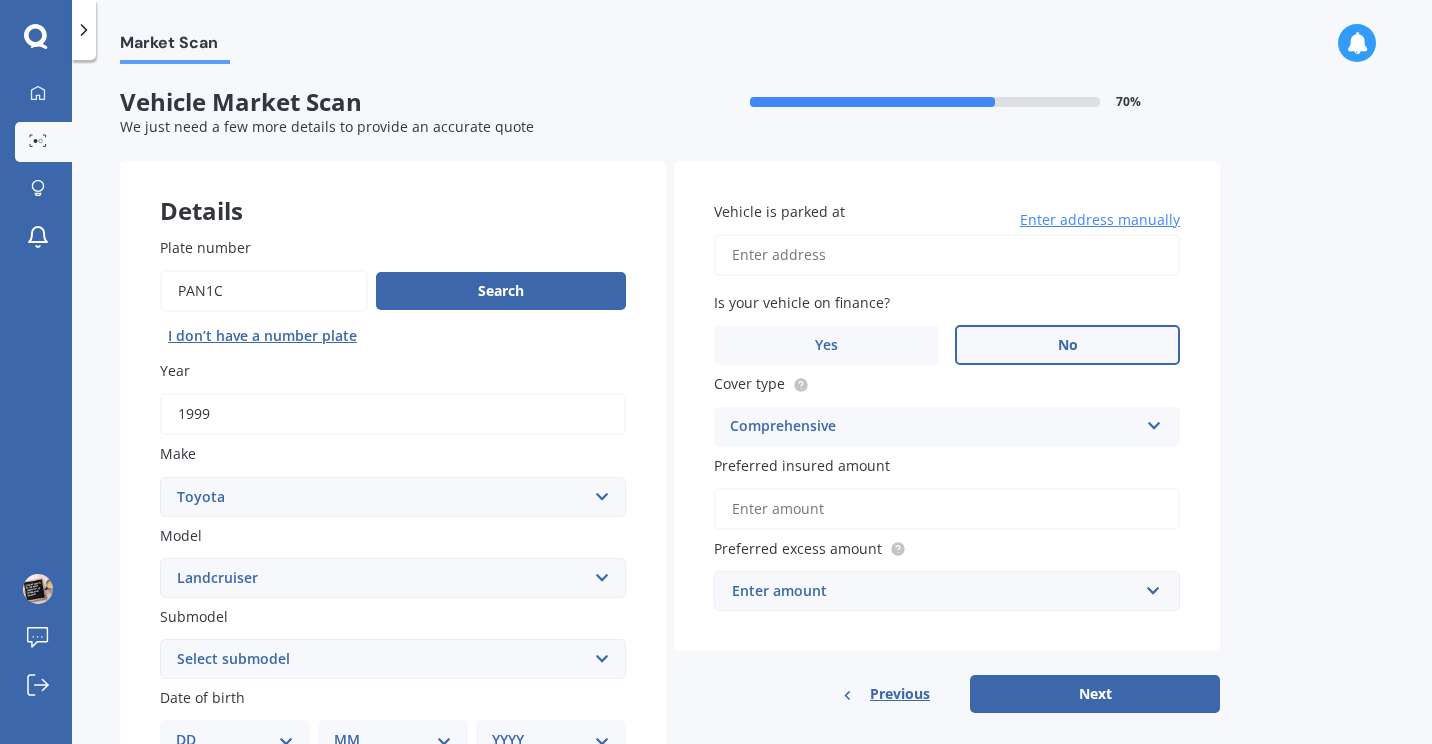 click on "Preferred insured amount" at bounding box center (947, 509) 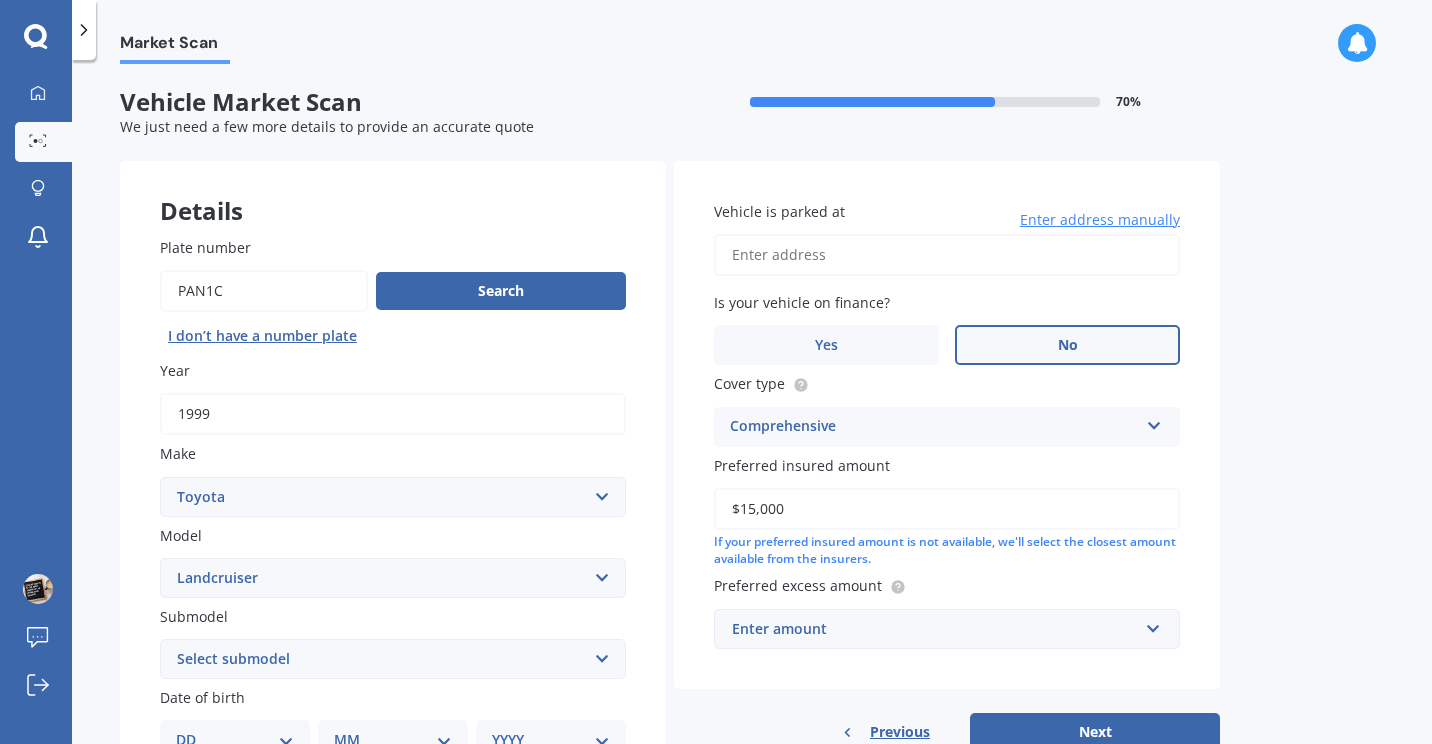 click on "$15,000" at bounding box center [947, 509] 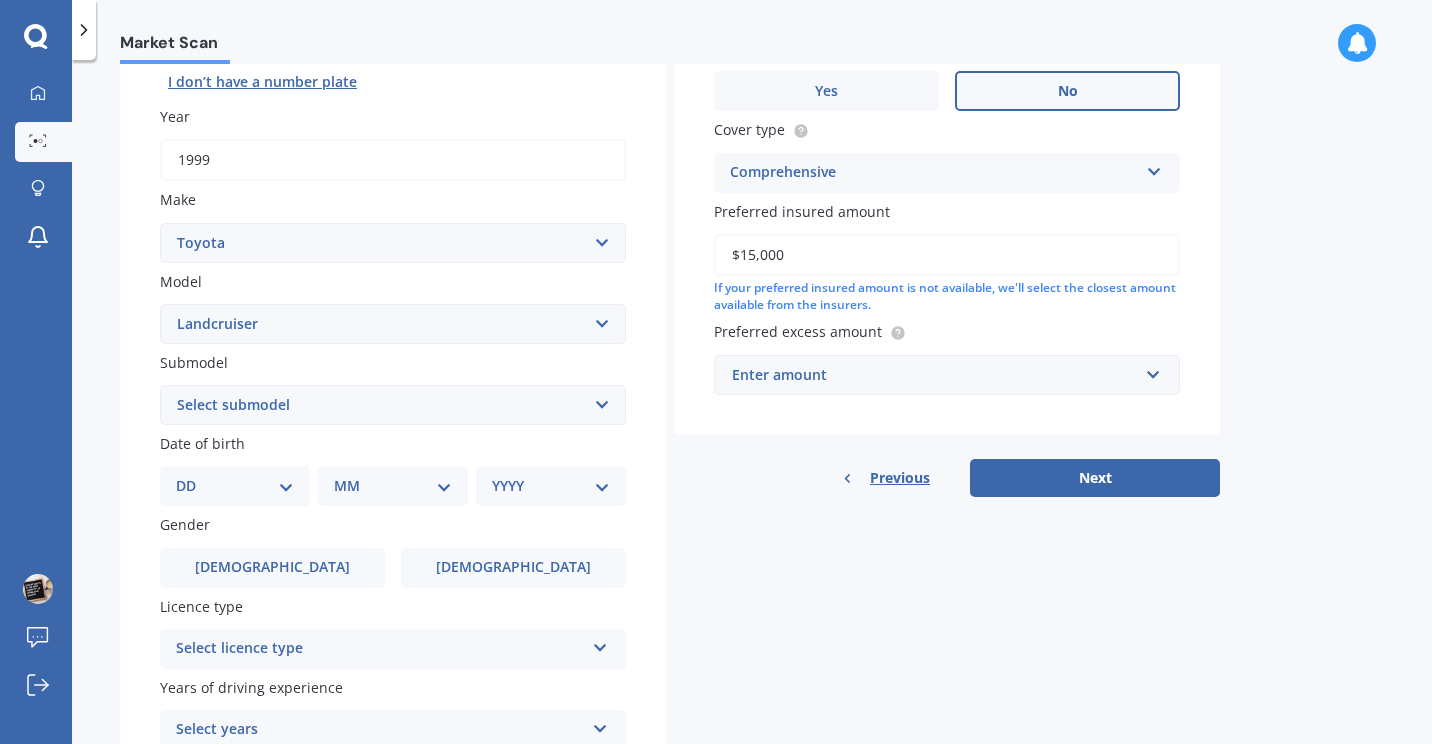 scroll, scrollTop: 241, scrollLeft: 0, axis: vertical 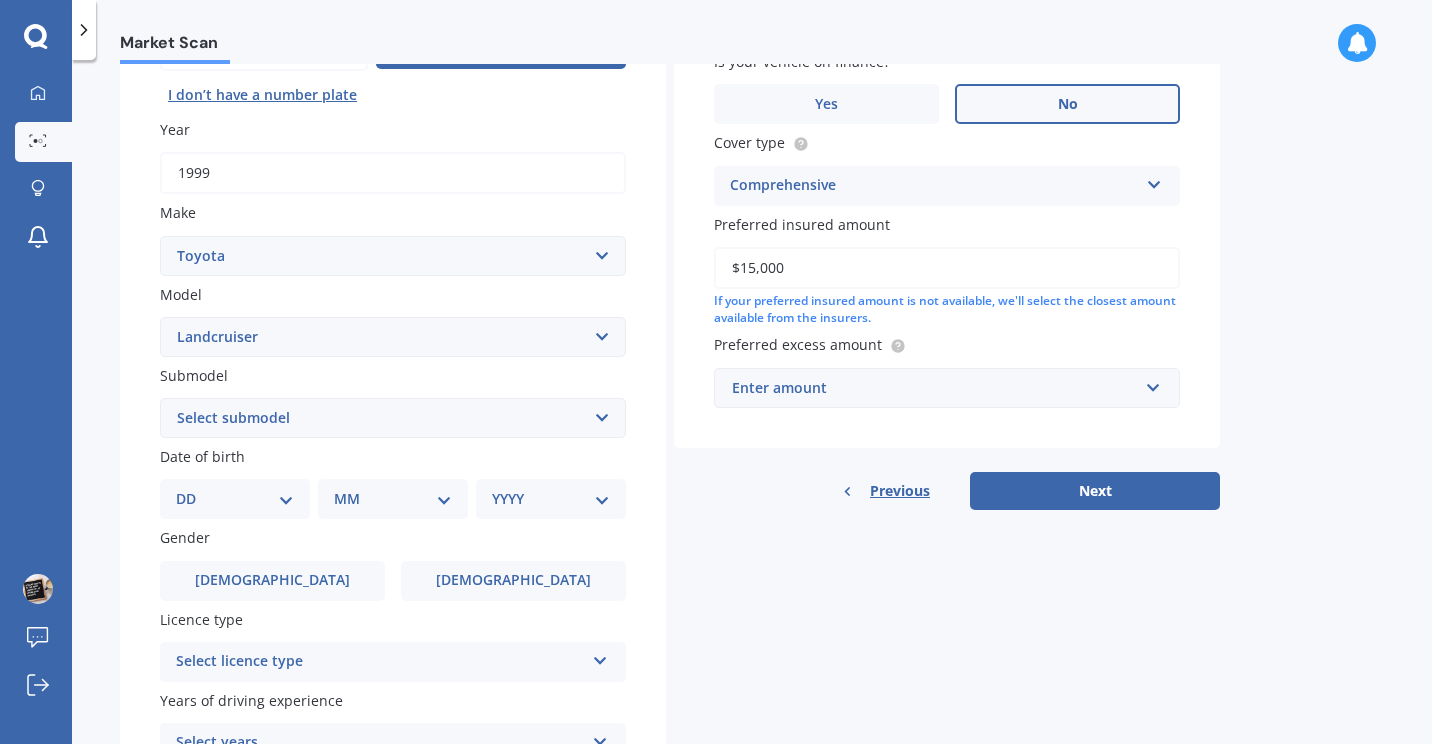 type on "$15,000" 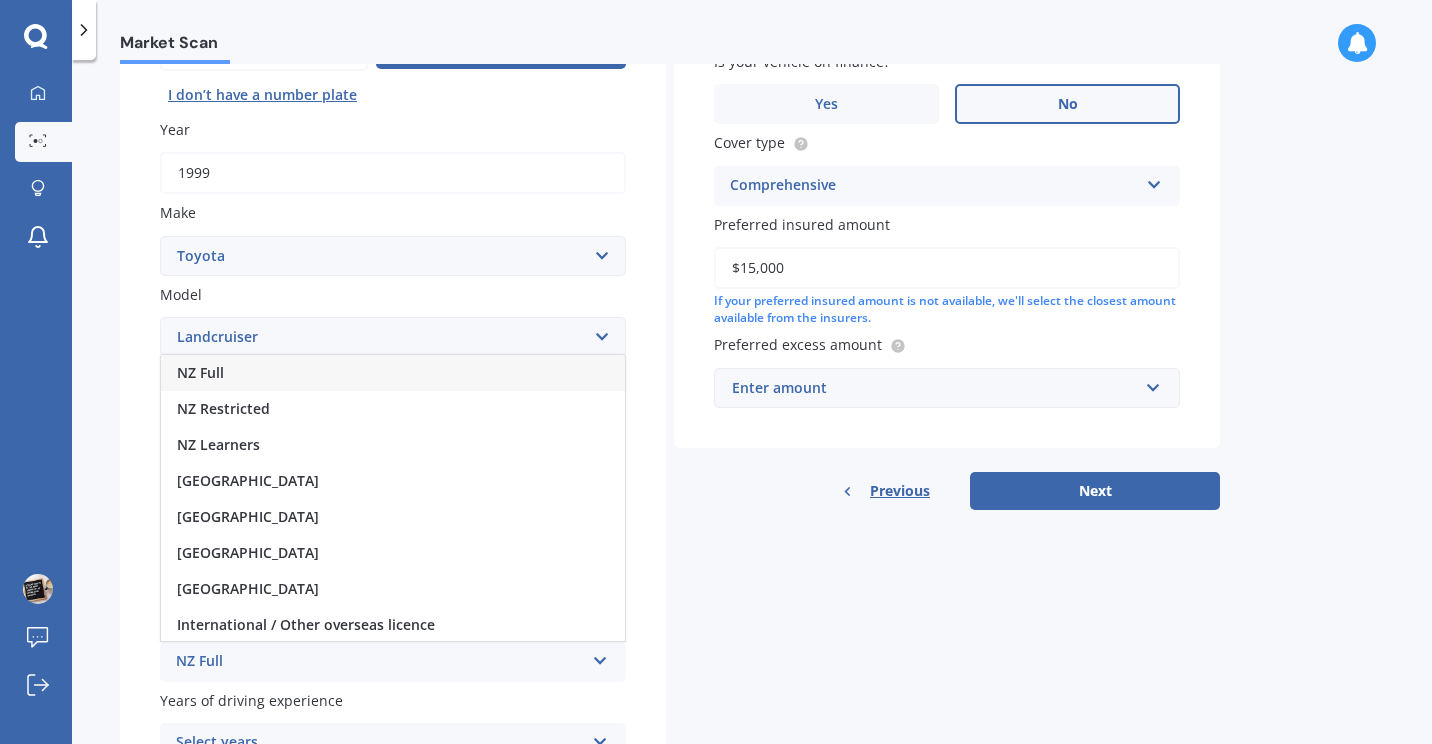 click on "NZ Full" at bounding box center (393, 373) 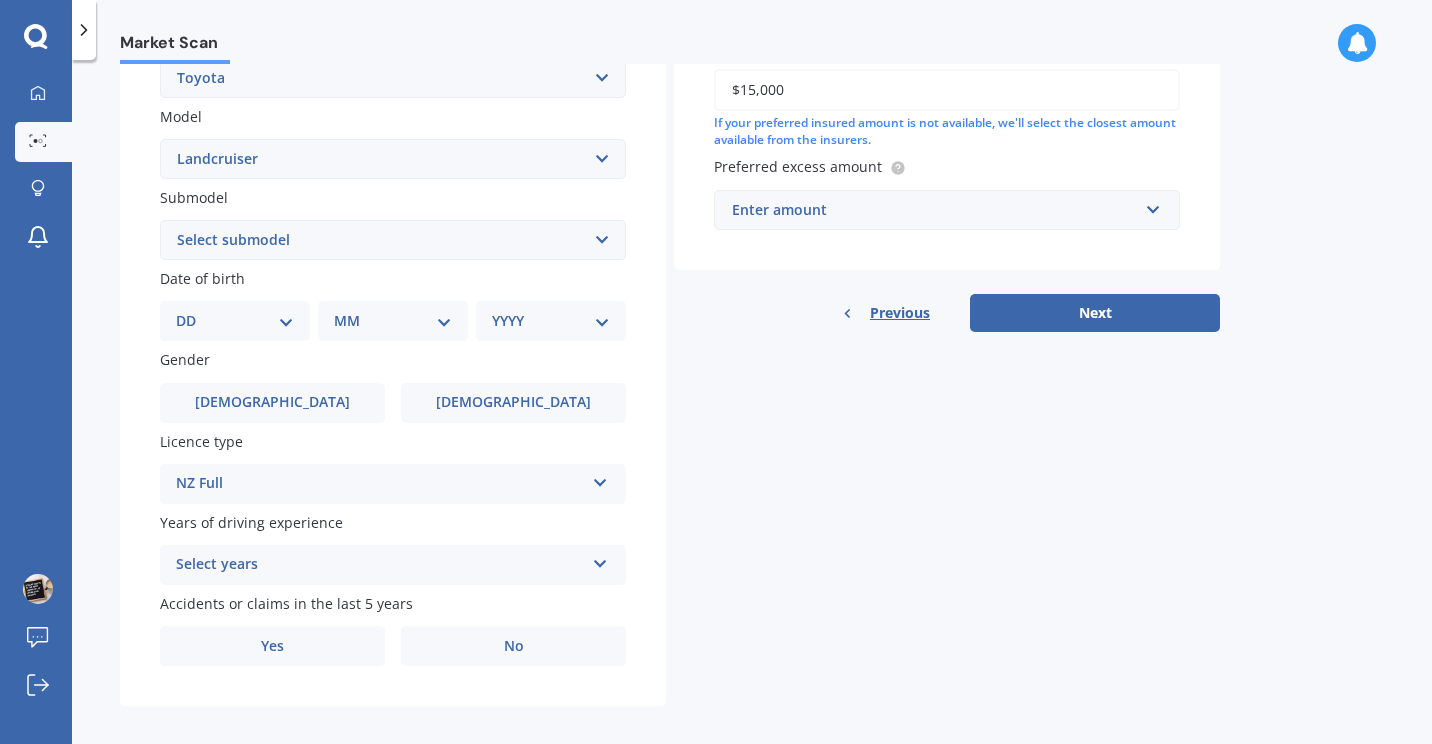 scroll, scrollTop: 438, scrollLeft: 0, axis: vertical 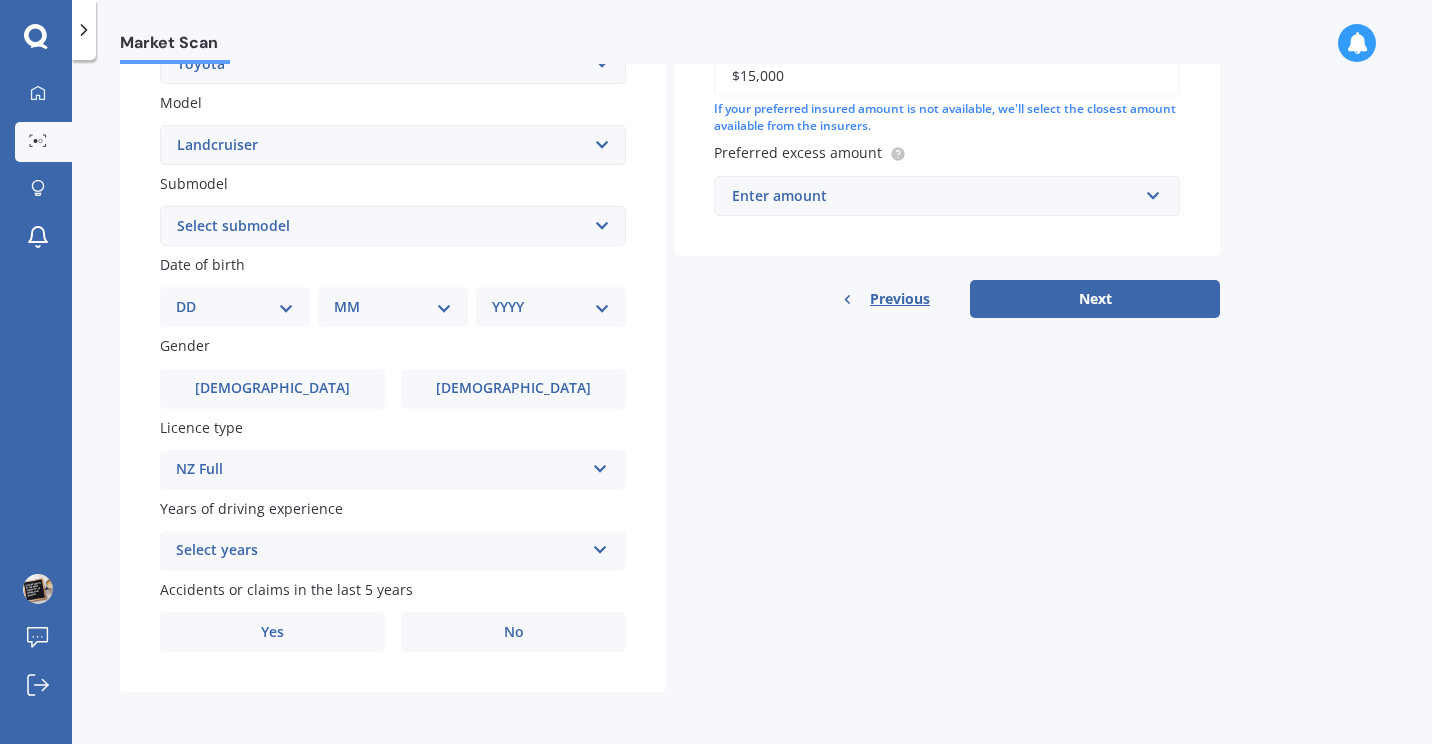 click at bounding box center (600, 546) 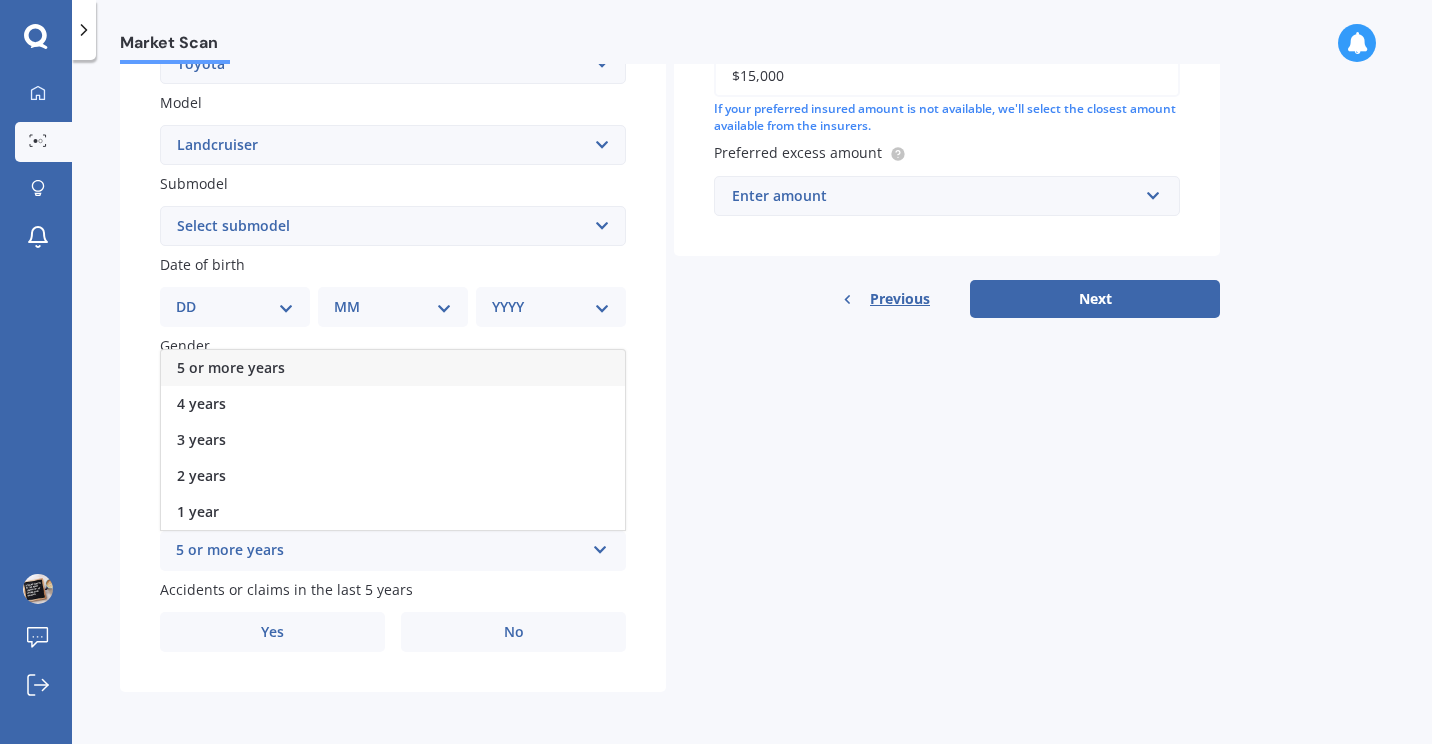 click on "5 or more years" at bounding box center [393, 368] 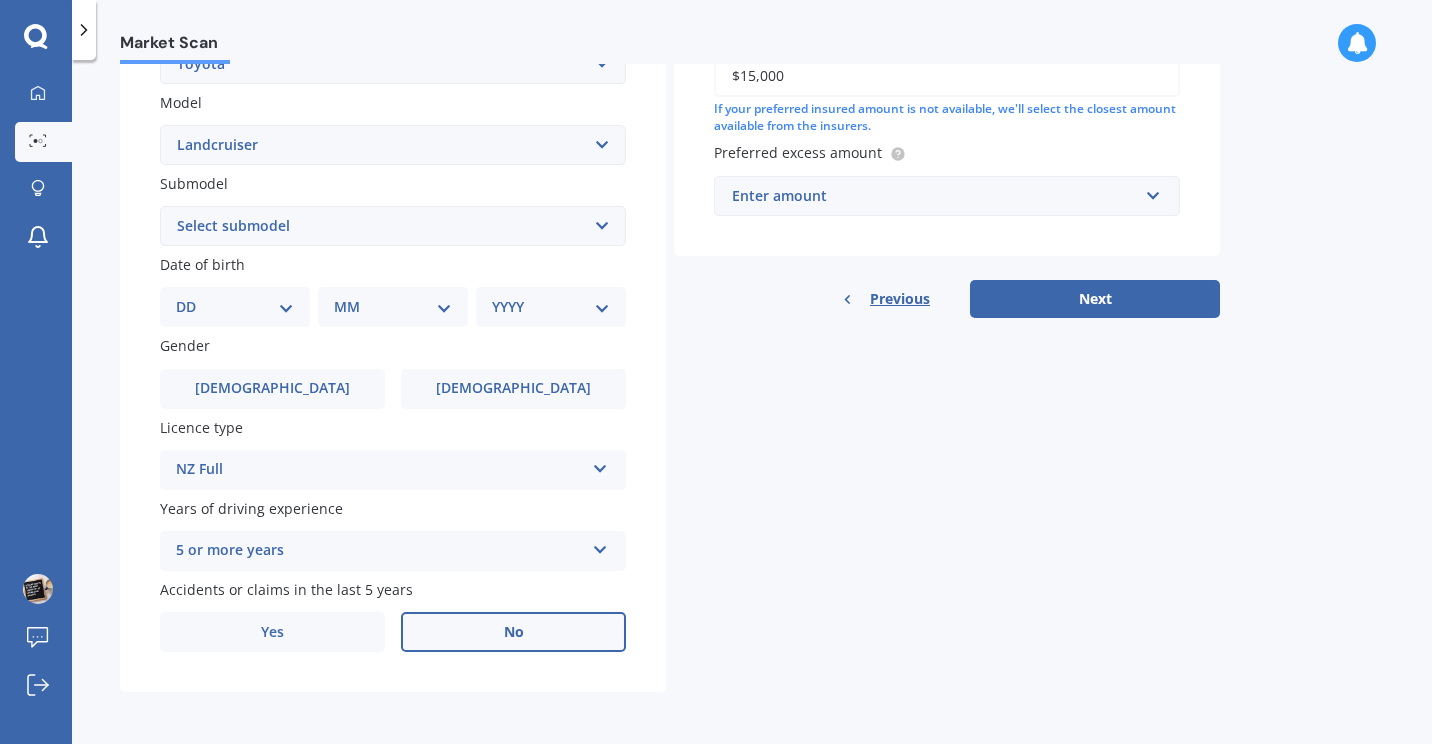 click on "No" at bounding box center [513, 632] 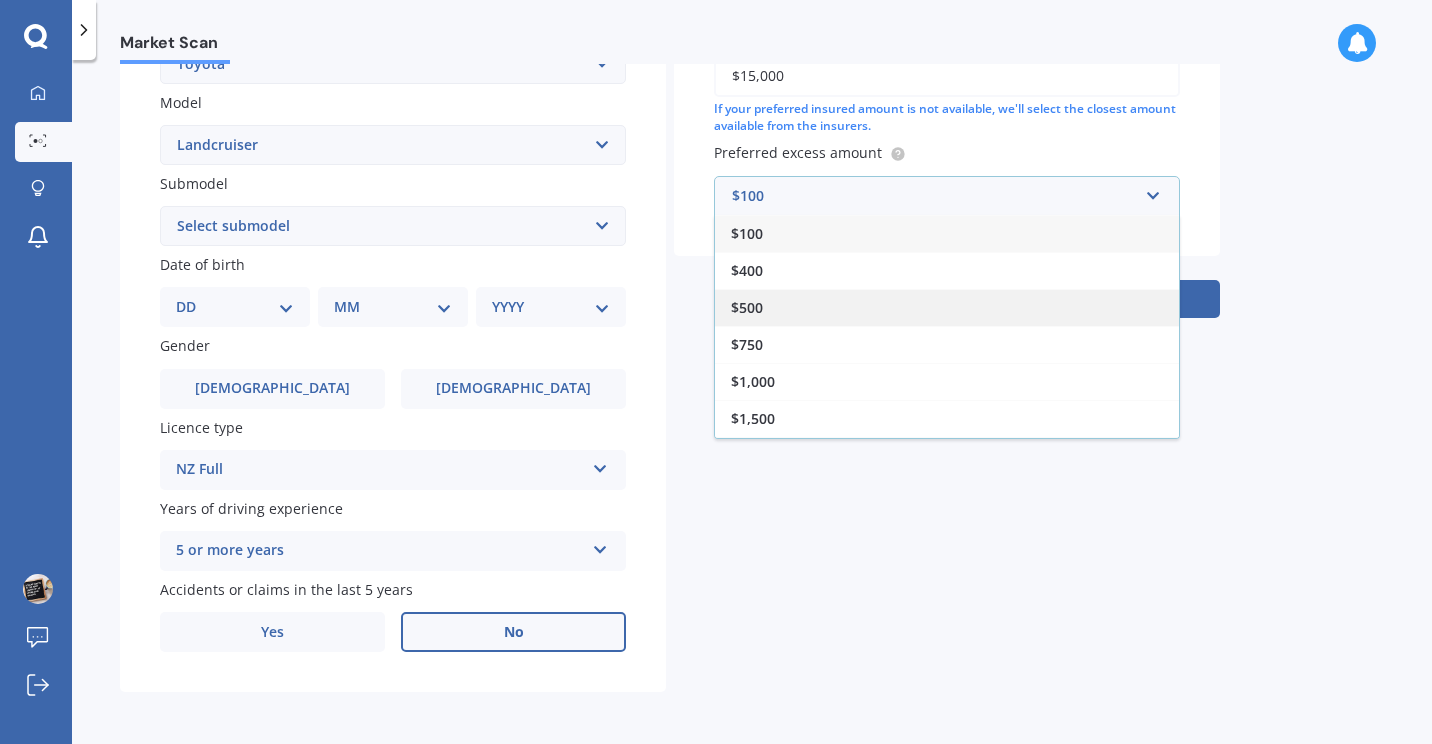 click on "$500" at bounding box center [947, 307] 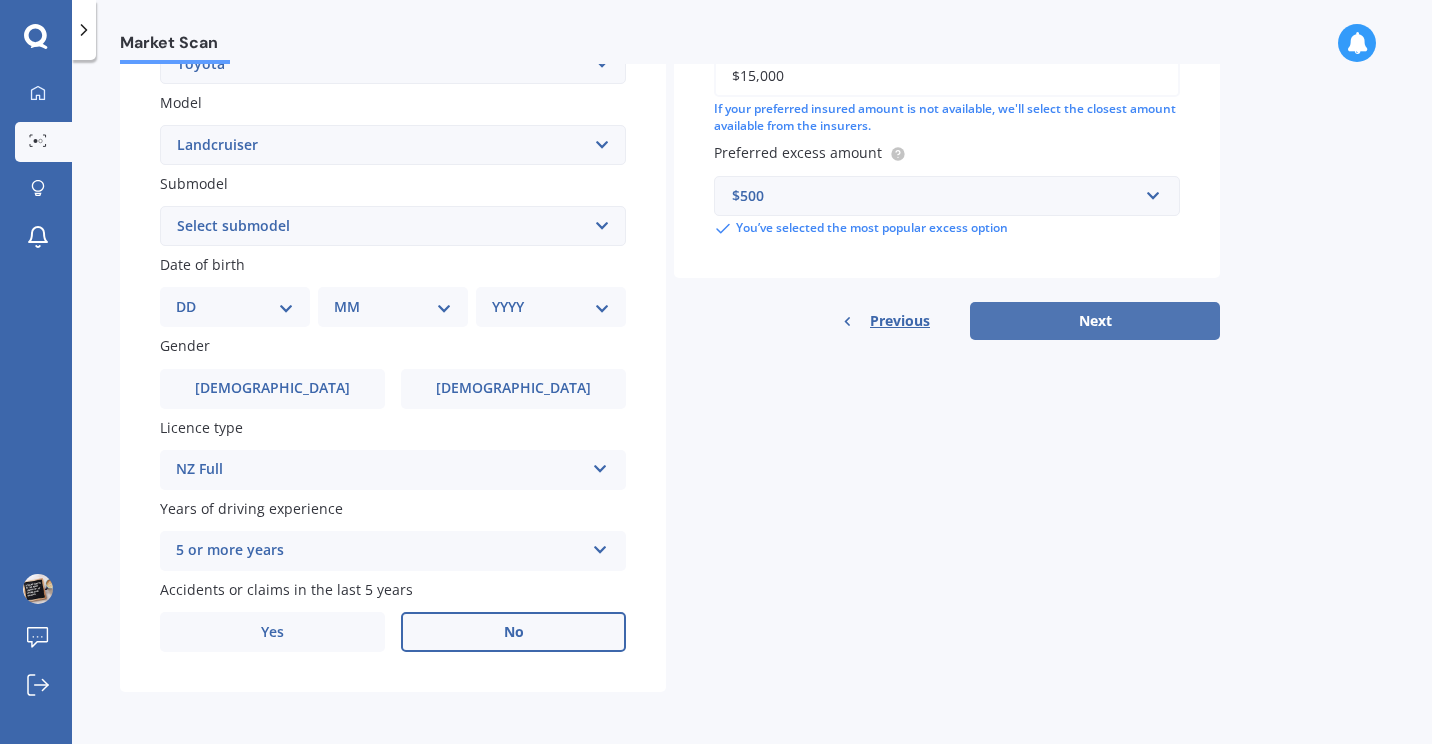 click on "Next" at bounding box center (1095, 321) 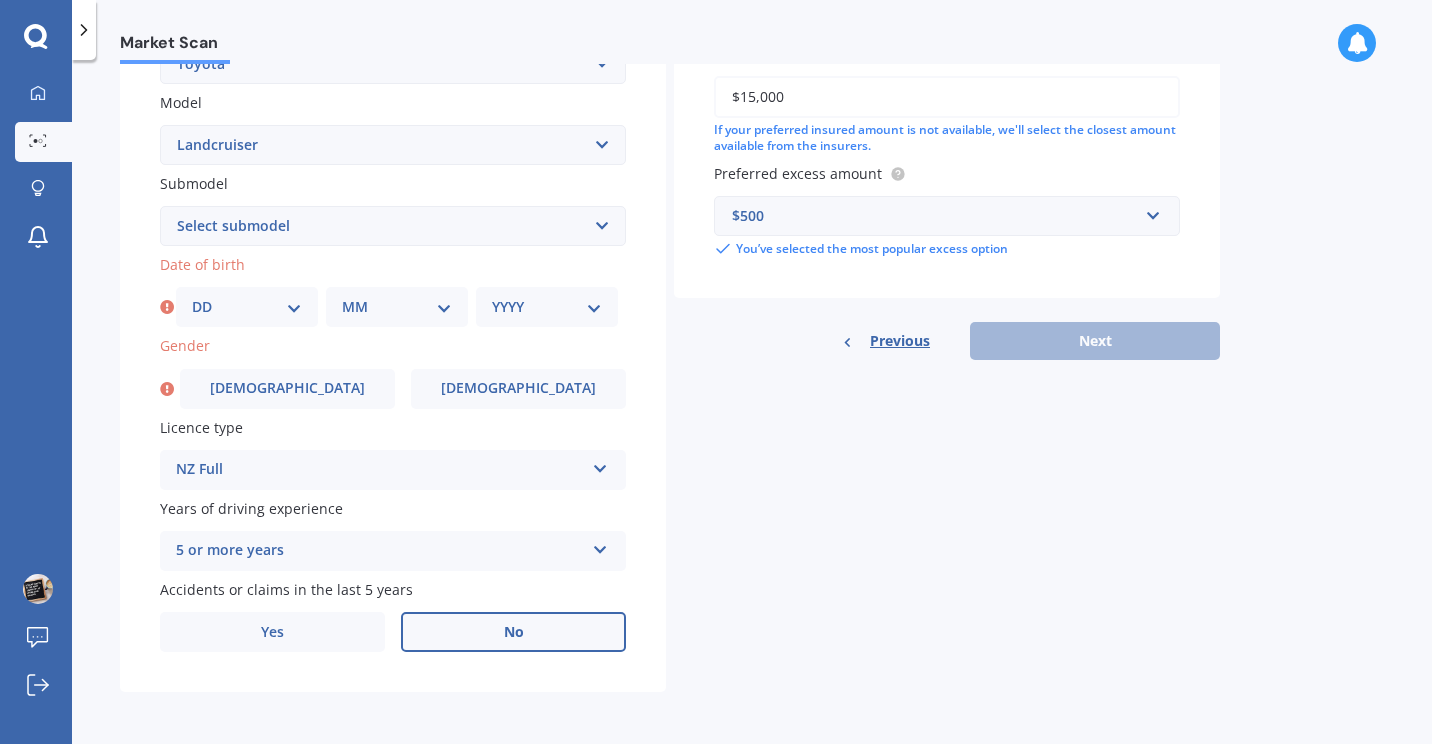 click on "DD 01 02 03 04 05 06 07 08 09 10 11 12 13 14 15 16 17 18 19 20 21 22 23 24 25 26 27 28 29 30 31" at bounding box center [247, 307] 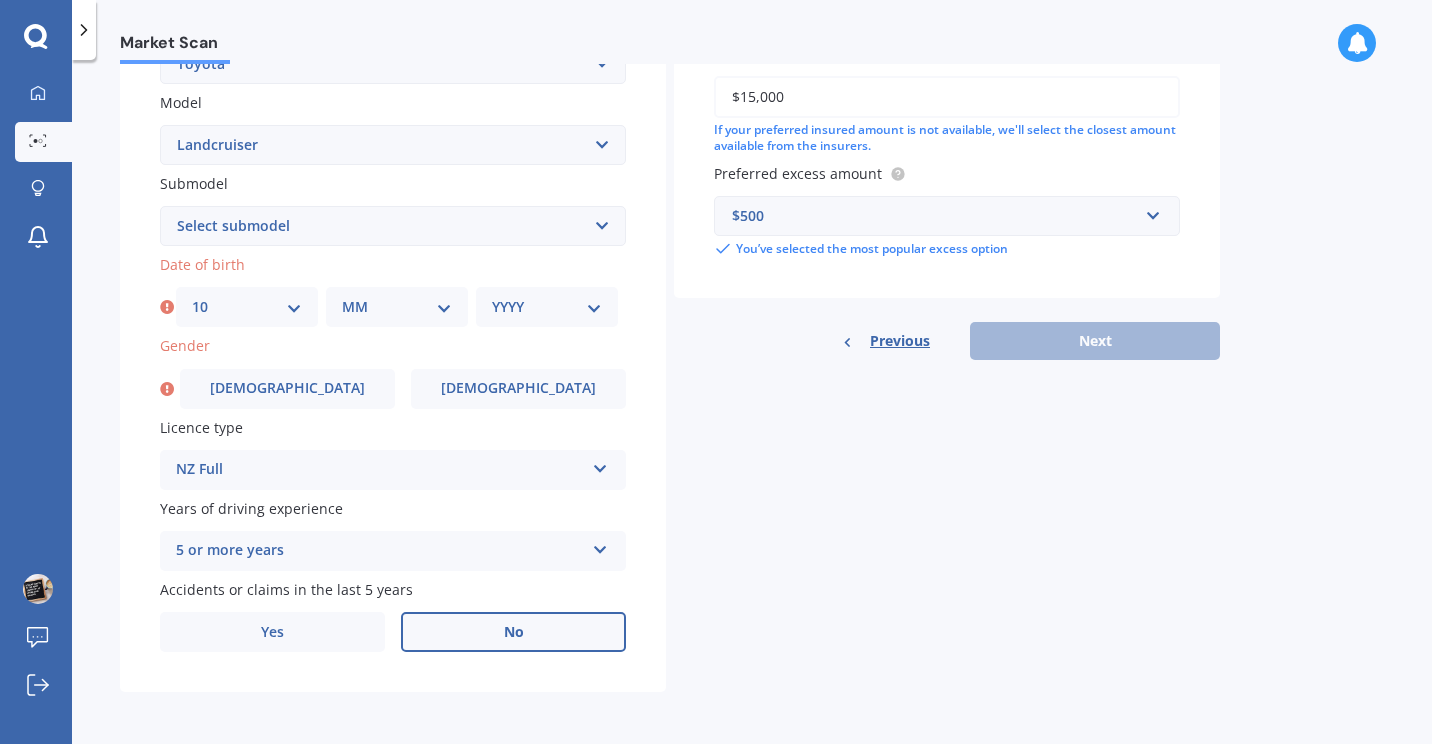 click on "DD 01 02 03 04 05 06 07 08 09 10 11 12 13 14 15 16 17 18 19 20 21 22 23 24 25 26 27 28 29 30 31" at bounding box center (247, 307) 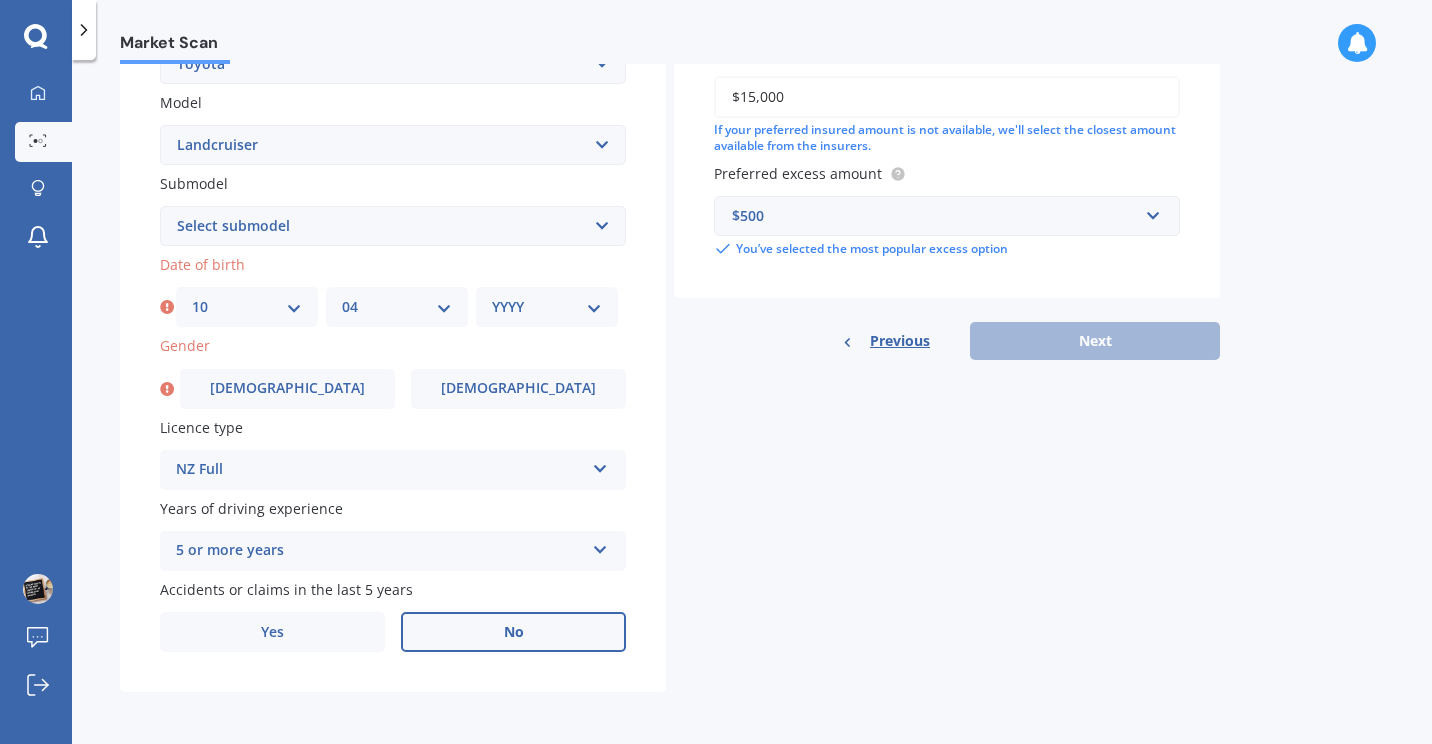 click on "MM 01 02 03 04 05 06 07 08 09 10 11 12" at bounding box center (397, 307) 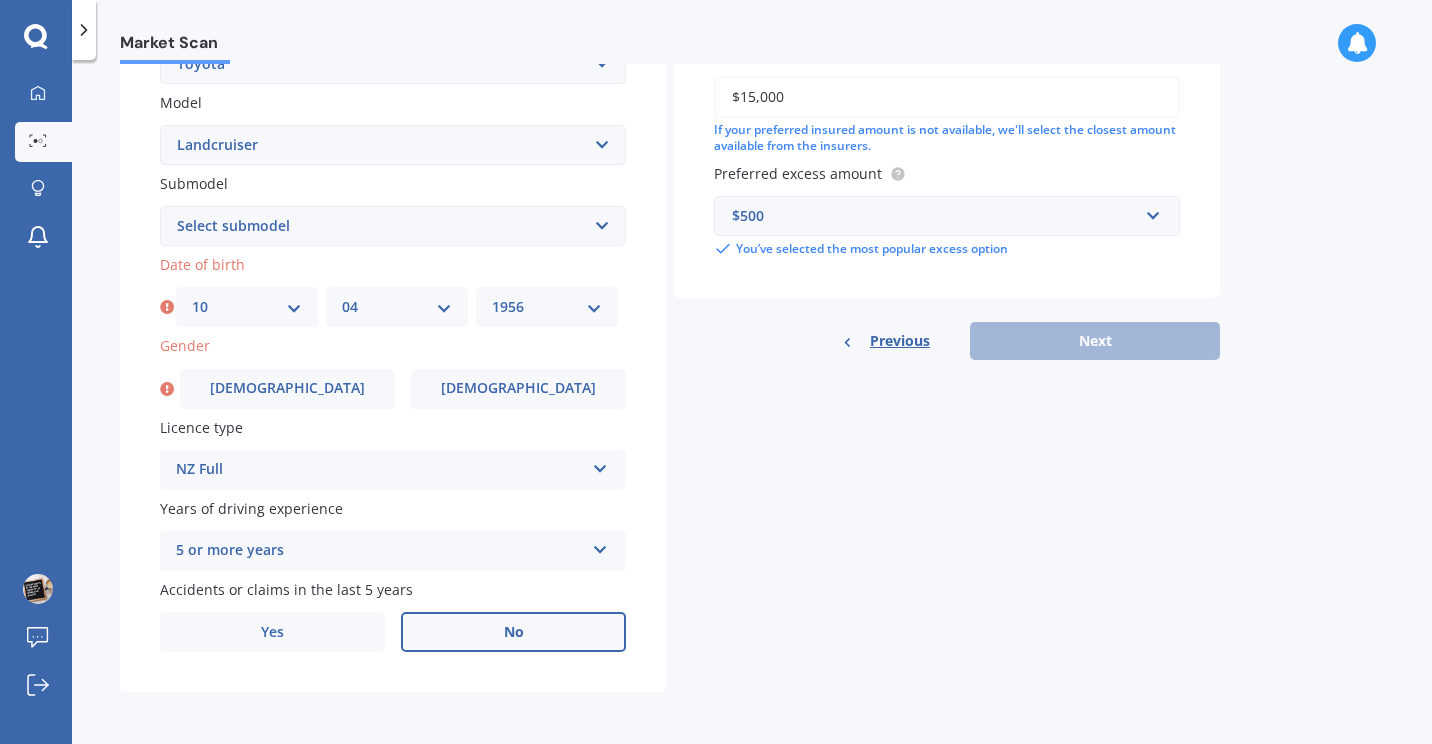 click on "YYYY 2025 2024 2023 2022 2021 2020 2019 2018 2017 2016 2015 2014 2013 2012 2011 2010 2009 2008 2007 2006 2005 2004 2003 2002 2001 2000 1999 1998 1997 1996 1995 1994 1993 1992 1991 1990 1989 1988 1987 1986 1985 1984 1983 1982 1981 1980 1979 1978 1977 1976 1975 1974 1973 1972 1971 1970 1969 1968 1967 1966 1965 1964 1963 1962 1961 1960 1959 1958 1957 1956 1955 1954 1953 1952 1951 1950 1949 1948 1947 1946 1945 1944 1943 1942 1941 1940 1939 1938 1937 1936 1935 1934 1933 1932 1931 1930 1929 1928 1927 1926" at bounding box center [547, 307] 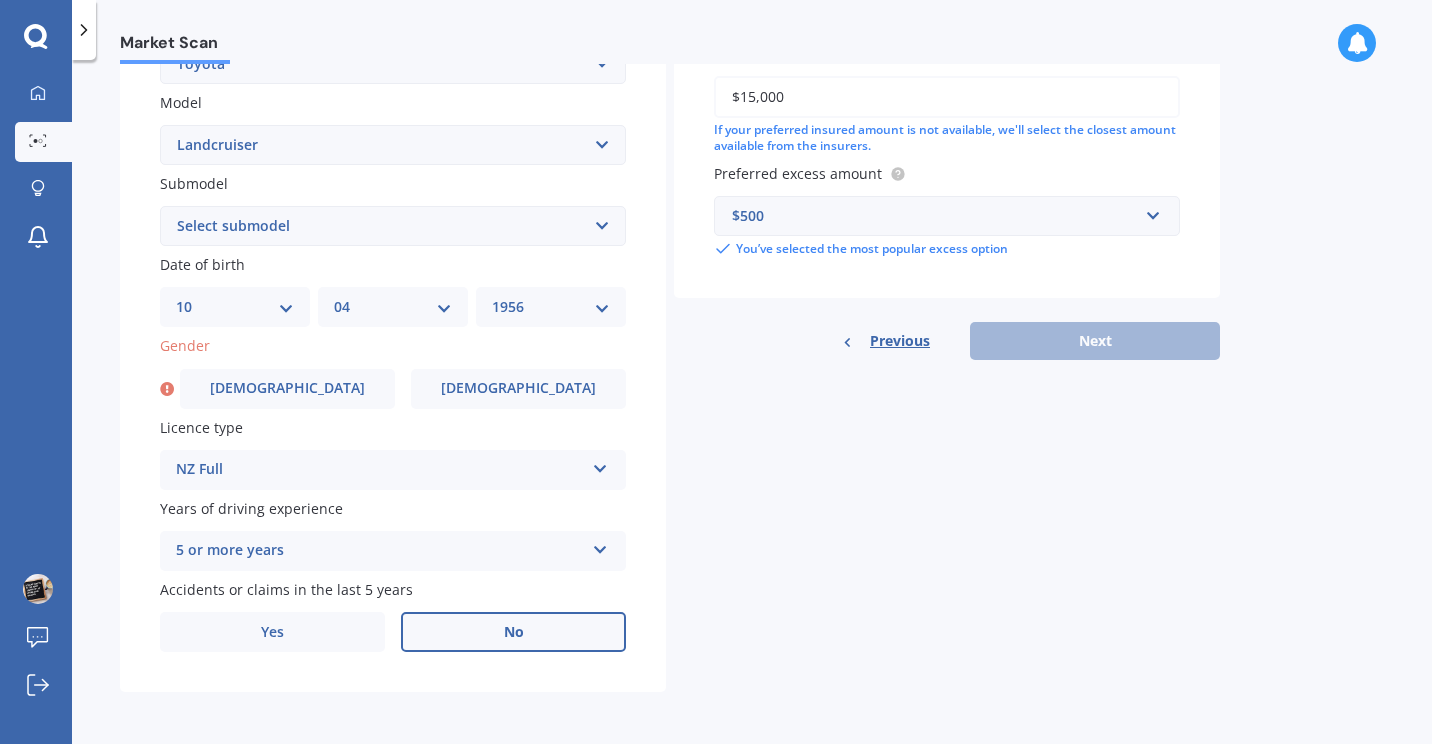 click on "YYYY 2025 2024 2023 2022 2021 2020 2019 2018 2017 2016 2015 2014 2013 2012 2011 2010 2009 2008 2007 2006 2005 2004 2003 2002 2001 2000 1999 1998 1997 1996 1995 1994 1993 1992 1991 1990 1989 1988 1987 1986 1985 1984 1983 1982 1981 1980 1979 1978 1977 1976 1975 1974 1973 1972 1971 1970 1969 1968 1967 1966 1965 1964 1963 1962 1961 1960 1959 1958 1957 1956 1955 1954 1953 1952 1951 1950 1949 1948 1947 1946 1945 1944 1943 1942 1941 1940 1939 1938 1937 1936 1935 1934 1933 1932 1931 1930 1929 1928 1927 1926" at bounding box center (551, 307) 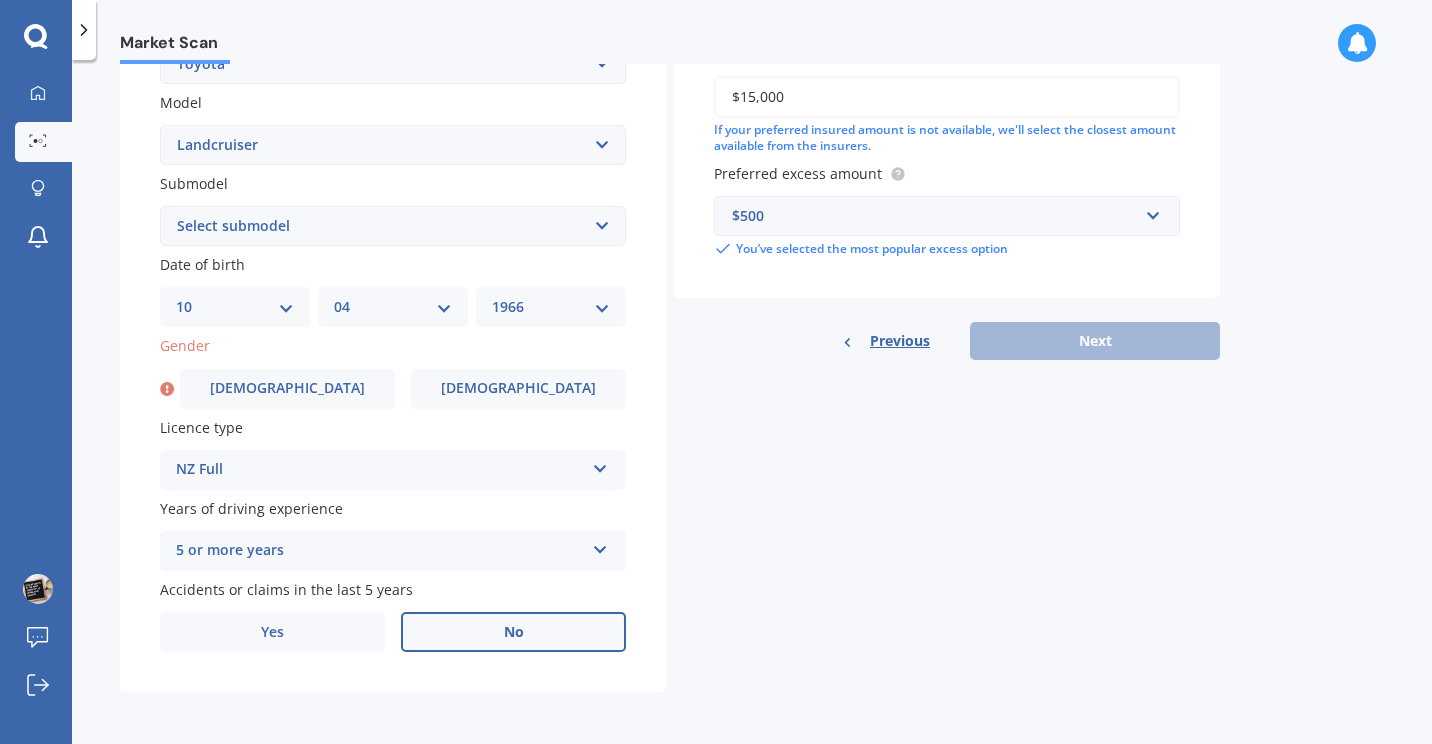 click on "YYYY 2025 2024 2023 2022 2021 2020 2019 2018 2017 2016 2015 2014 2013 2012 2011 2010 2009 2008 2007 2006 2005 2004 2003 2002 2001 2000 1999 1998 1997 1996 1995 1994 1993 1992 1991 1990 1989 1988 1987 1986 1985 1984 1983 1982 1981 1980 1979 1978 1977 1976 1975 1974 1973 1972 1971 1970 1969 1968 1967 1966 1965 1964 1963 1962 1961 1960 1959 1958 1957 1956 1955 1954 1953 1952 1951 1950 1949 1948 1947 1946 1945 1944 1943 1942 1941 1940 1939 1938 1937 1936 1935 1934 1933 1932 1931 1930 1929 1928 1927 1926" at bounding box center (551, 307) 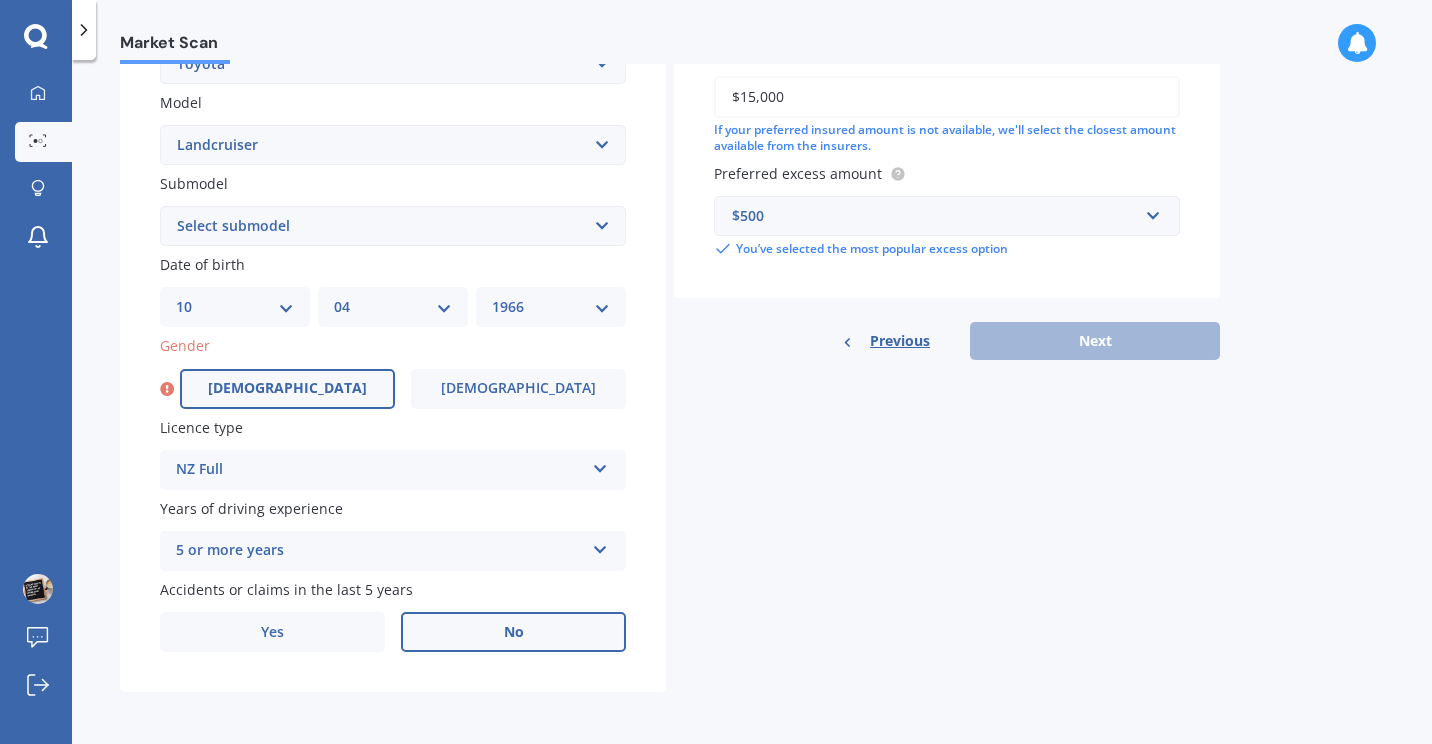 click on "Male" at bounding box center (287, 389) 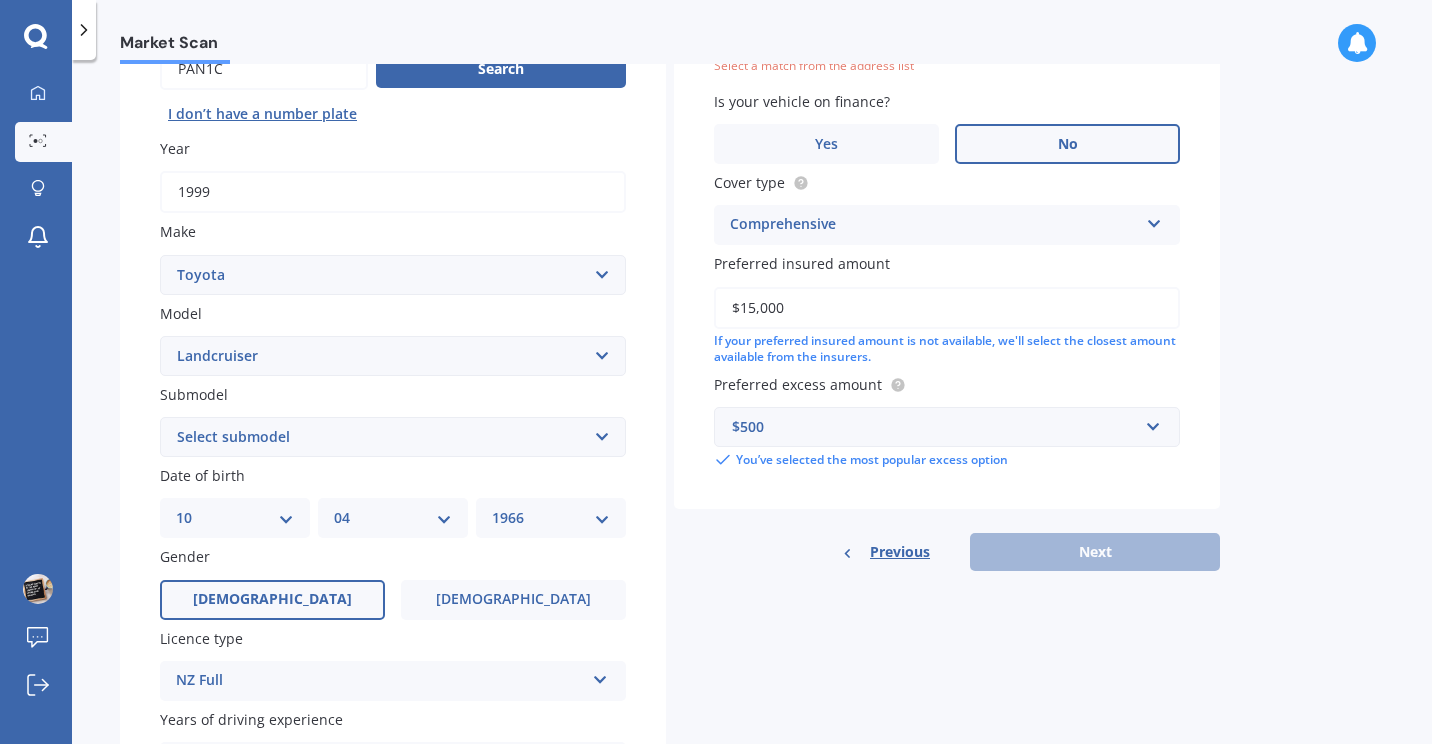 click on "Plate number Search I don’t have a number plate Year 1999 Make Select make AC ALFA ROMEO ASTON MARTIN AUDI AUSTIN BEDFORD Bentley BMW BYD CADILLAC CAN-AM CHERY CHEVROLET CHRYSLER Citroen CRUISEAIR CUPRA DAEWOO DAIHATSU DAIMLER DAMON DIAHATSU DODGE EXOCET FACTORY FIVE FERRARI FIAT Fiord FLEETWOOD FORD FOTON FRASER GEELY GENESIS GEORGIE BOY GMC GREAT WALL GWM HAVAL HILLMAN HINO HOLDEN HOLIDAY RAMBLER HONDA HUMMER HYUNDAI INFINITI ISUZU IVECO JAC JAECOO JAGUAR JEEP KGM KIA LADA LAMBORGHINI LANCIA LANDROVER LDV LEXUS LINCOLN LOTUS LUNAR M.G M.G. MAHINDRA MASERATI MAZDA MCLAREN MERCEDES AMG Mercedes Benz MERCEDES-AMG MERCURY MINI MITSUBISHI MORGAN MORRIS NEWMAR Nissan OMODA OPEL OXFORD PEUGEOT Plymouth Polestar PONTIAC PORSCHE PROTON RAM Range Rover Rayne RENAULT ROLLS ROYCE ROVER SAAB SATURN SEAT SHELBY SKODA SMART SSANGYONG SUBARU SUZUKI TATA TESLA TIFFIN Toyota TRIUMPH TVR Vauxhall VOLKSWAGEN VOLVO WESTFIELD WINNEBAGO ZX Model Select model 4 Runner 86 Allex Allion Alphard Altezza Aqua Aristo Aurion Auris AYGO" at bounding box center [393, 439] 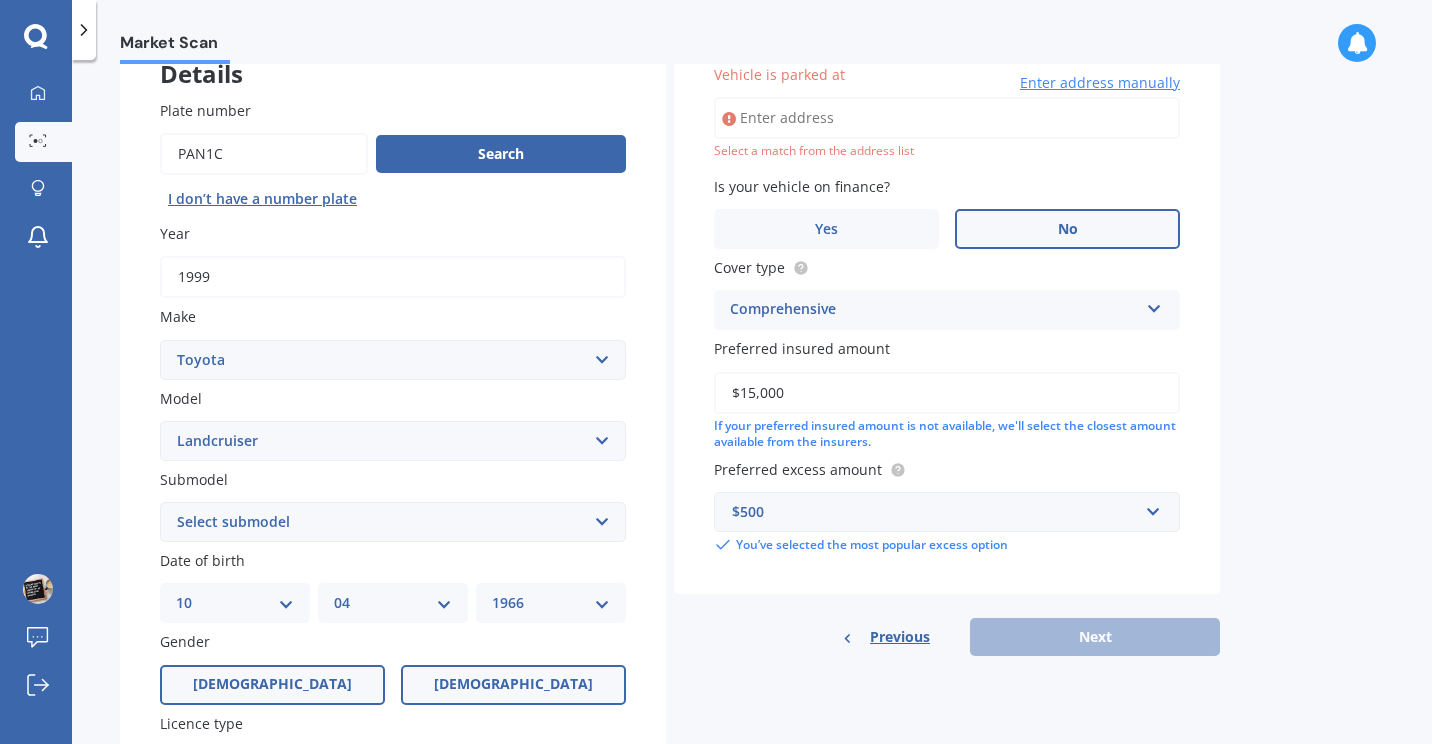 click on "Female" at bounding box center (513, 684) 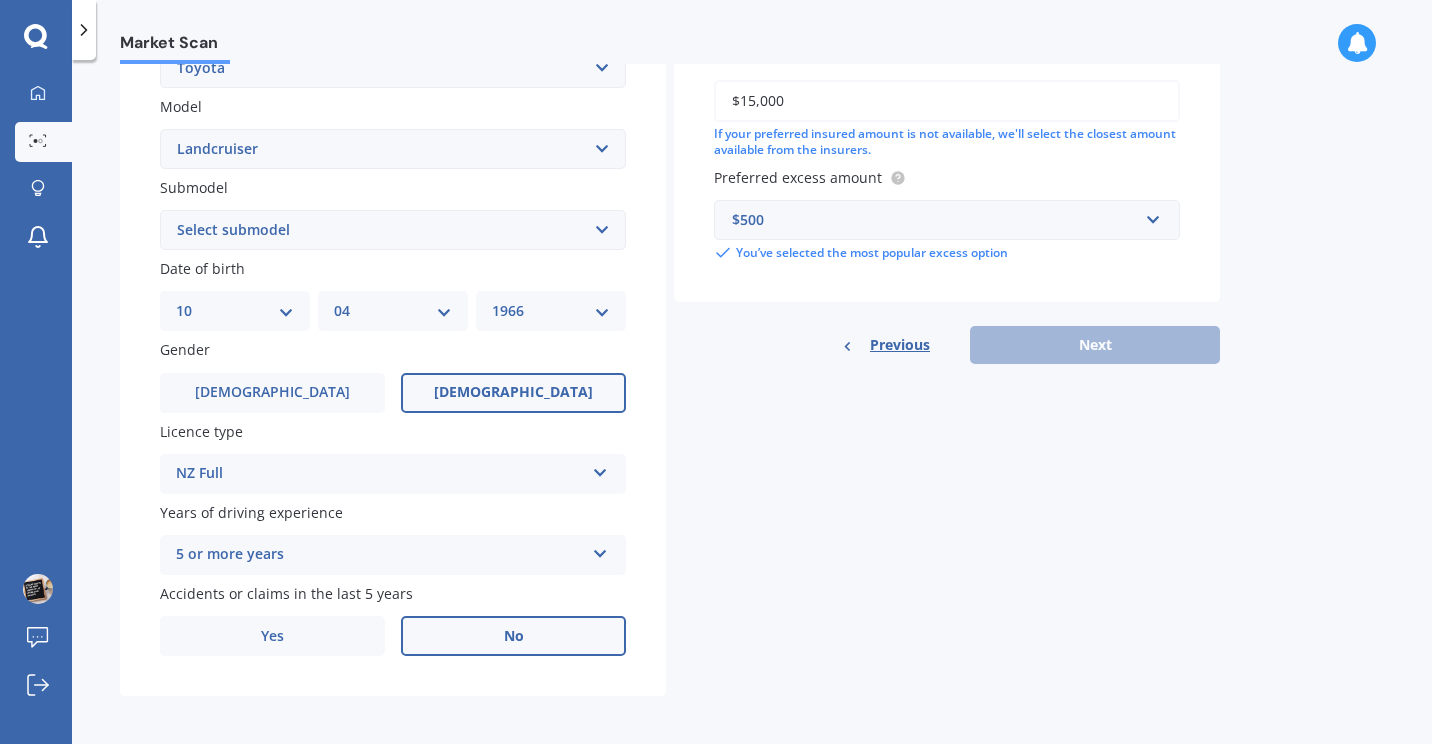 scroll, scrollTop: 438, scrollLeft: 0, axis: vertical 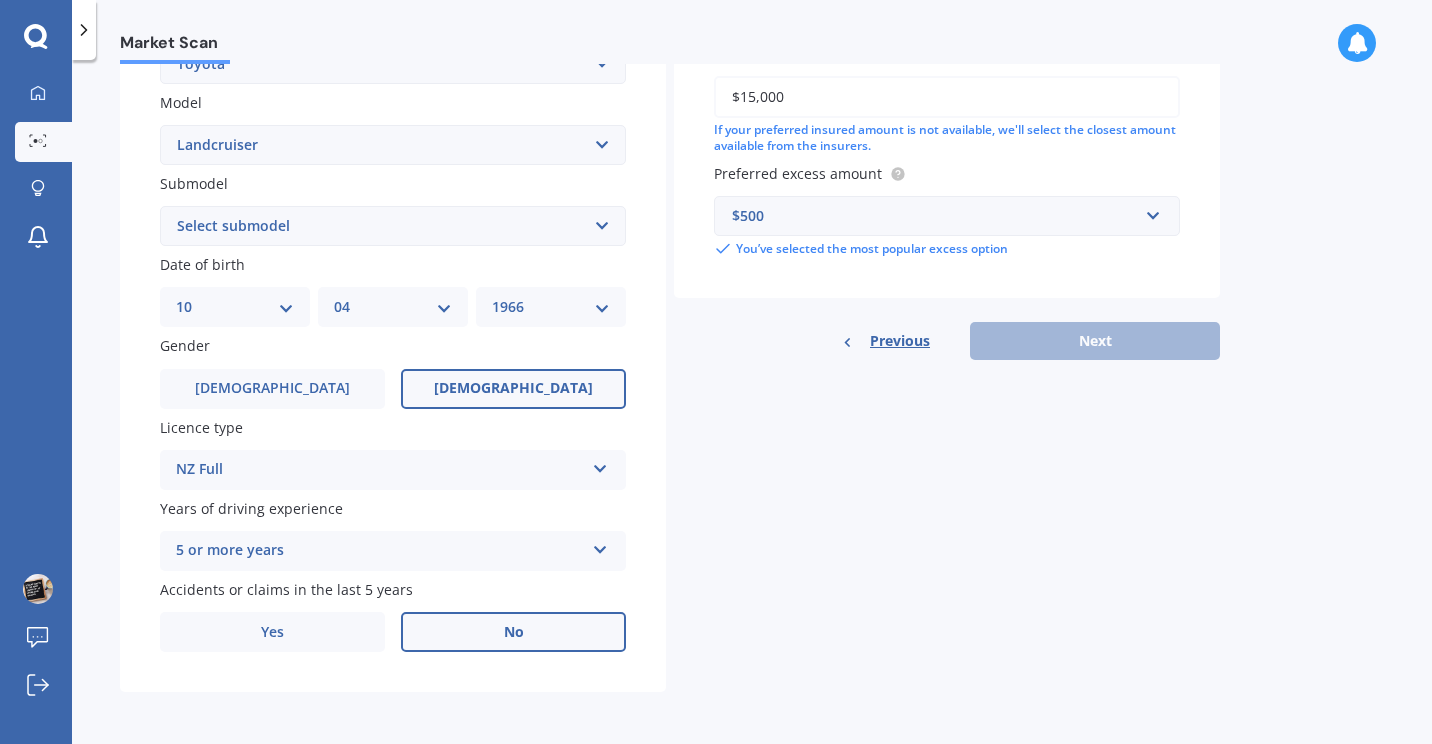 click on "Previous Next" at bounding box center (947, 341) 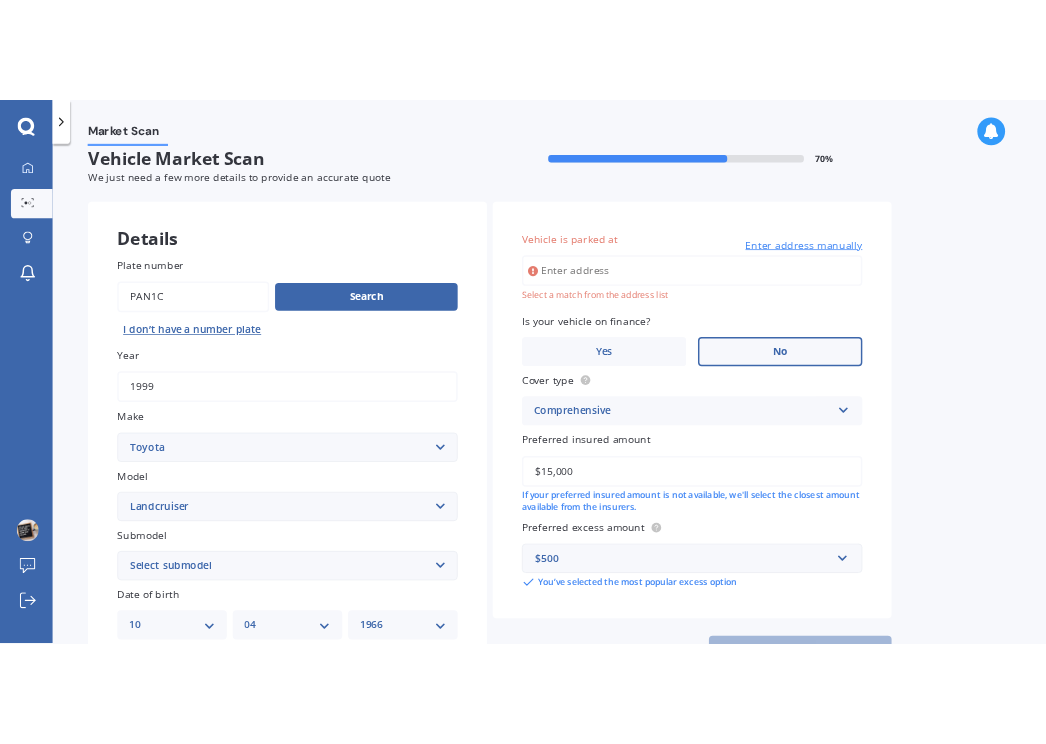 scroll, scrollTop: 20, scrollLeft: 0, axis: vertical 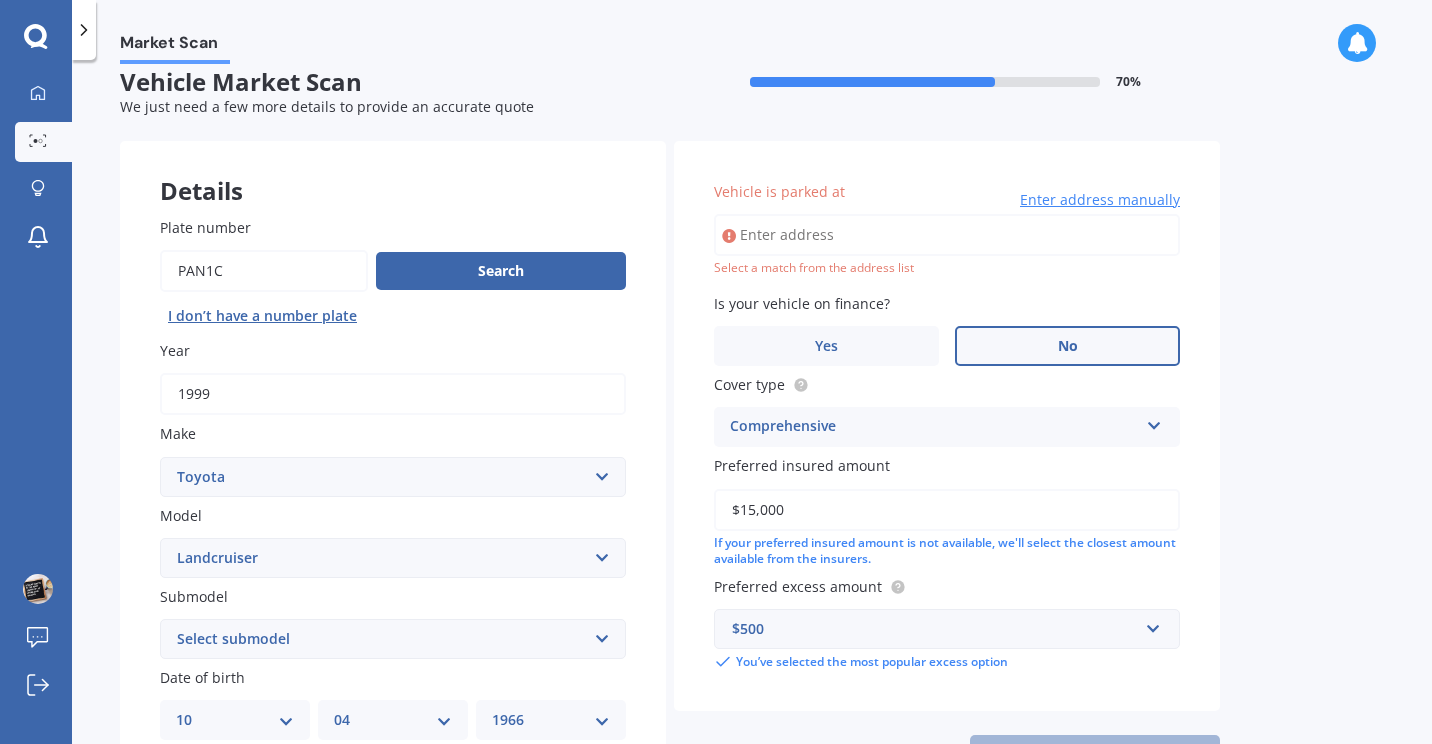 click on "Vehicle is parked at" at bounding box center [947, 235] 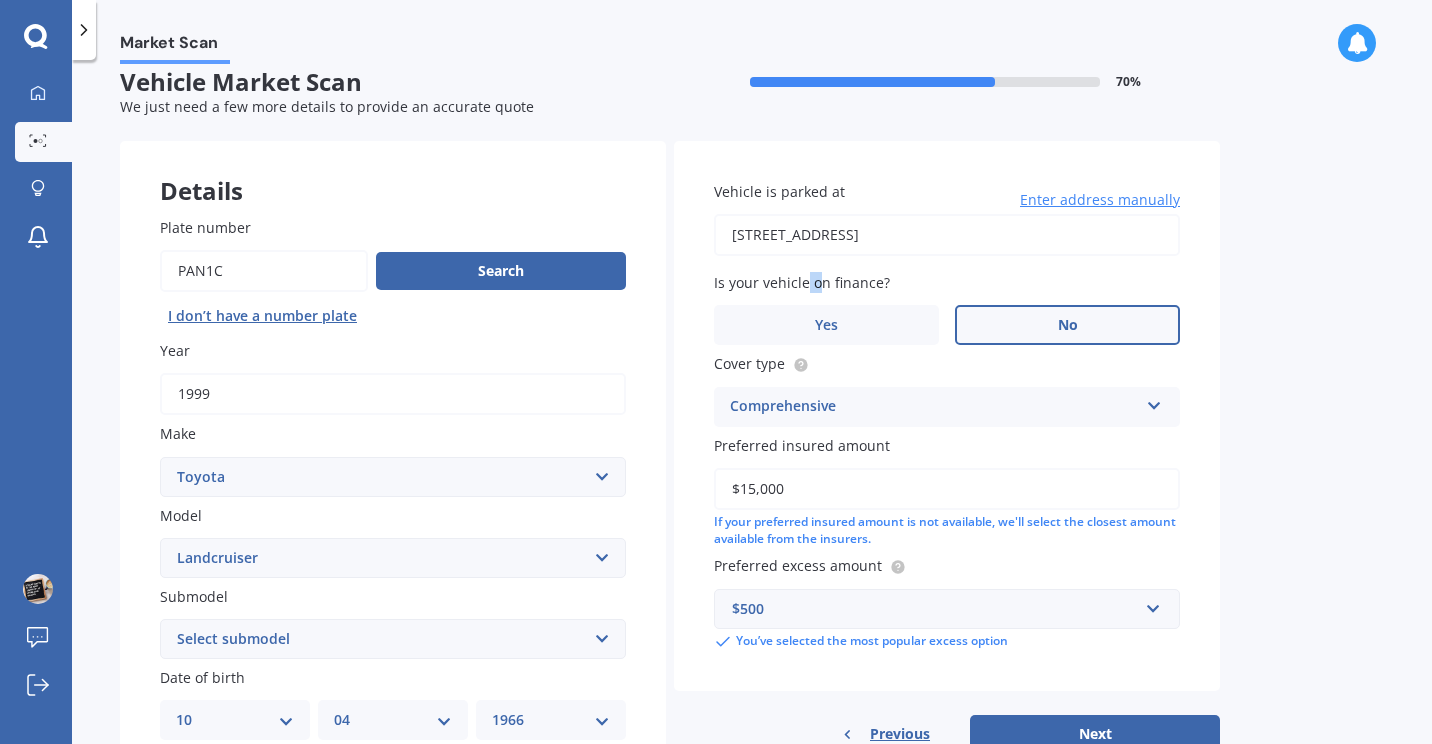drag, startPoint x: 819, startPoint y: 290, endPoint x: 805, endPoint y: 282, distance: 16.124516 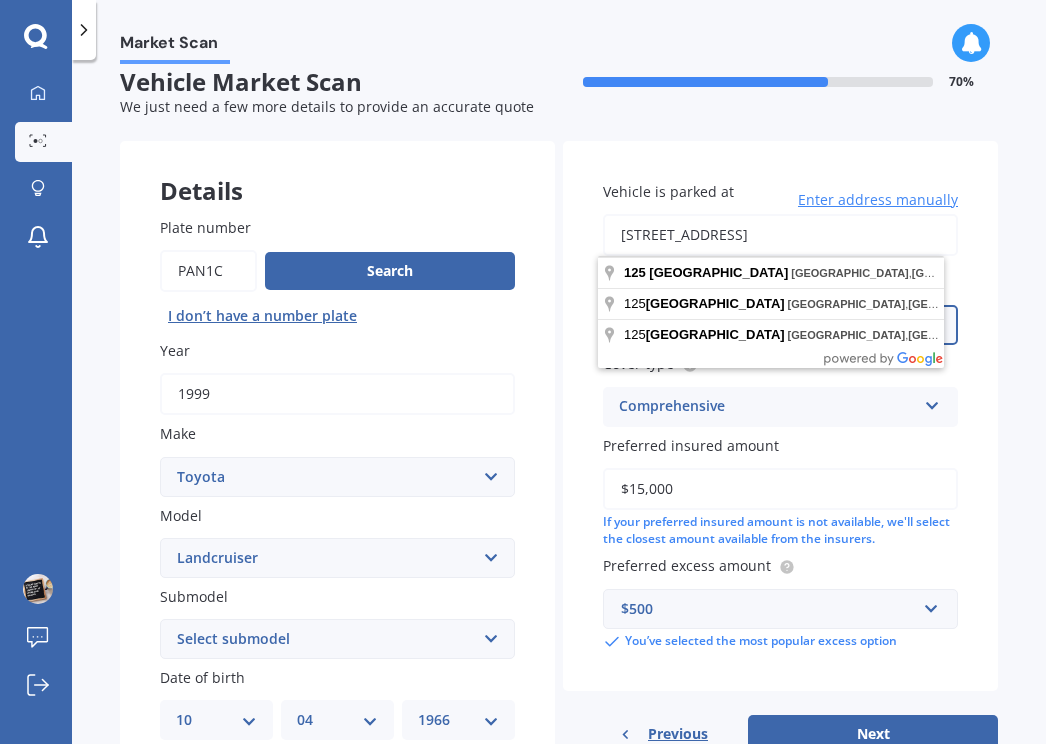 click on "125 Queen Street, Auckland Central, Auckland 1010" at bounding box center (780, 235) 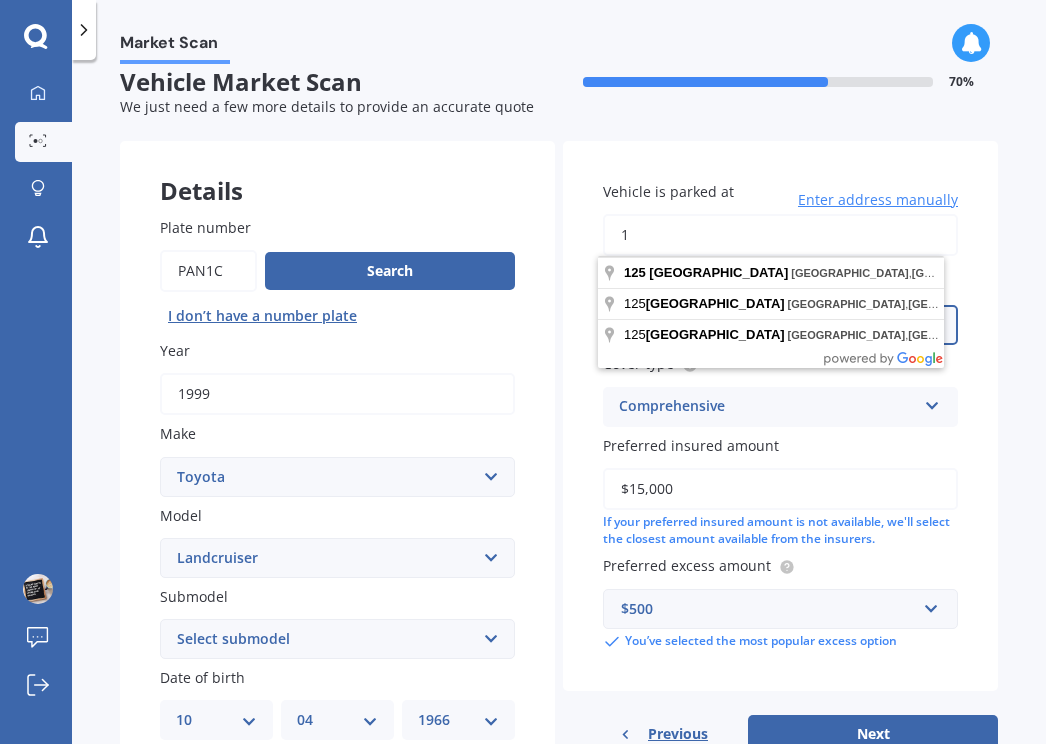 scroll, scrollTop: 0, scrollLeft: 0, axis: both 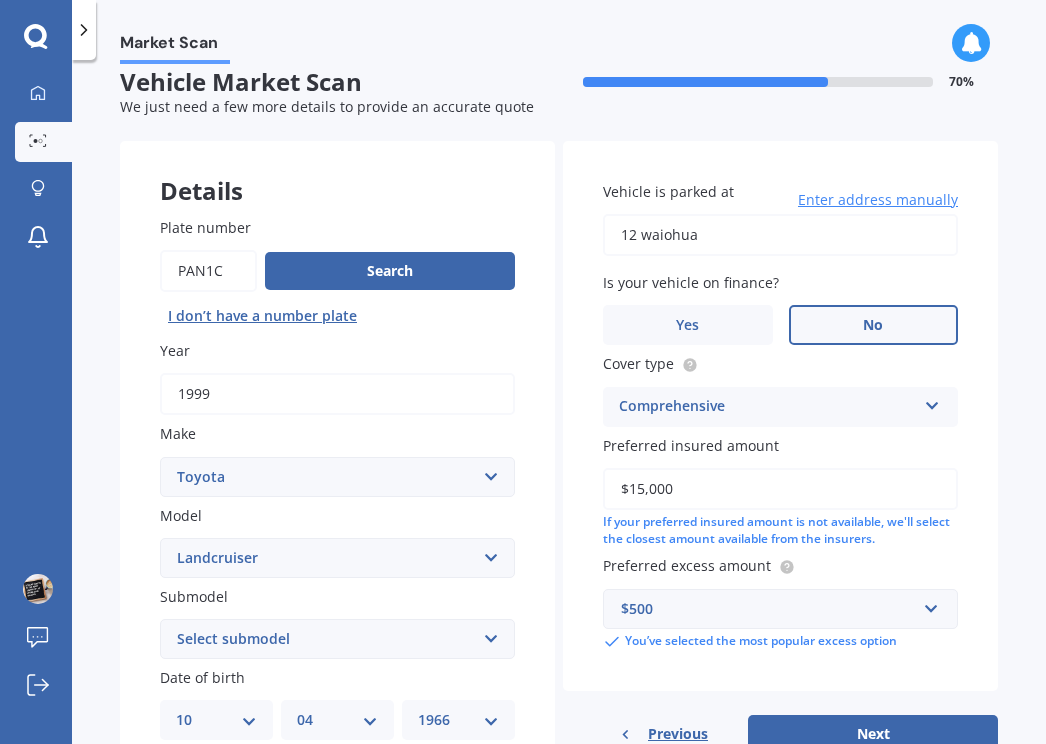 click on "My Dashboard Market Scan Explore insurance Notifications Hewey Woods Submit feedback Log out Market Scan Market Scan Vehicle Market Scan 70 % We just need a few more details to provide an accurate quote Details Plate number Search I don’t have a number plate Year 1999 Make Select make AC ALFA ROMEO ASTON MARTIN AUDI AUSTIN BEDFORD Bentley BMW BYD CADILLAC CAN-AM CHERY CHEVROLET CHRYSLER Citroen CRUISEAIR CUPRA DAEWOO DAIHATSU DAIMLER DAMON DIAHATSU DODGE EXOCET FACTORY FIVE FERRARI FIAT Fiord FLEETWOOD FORD FOTON FRASER GEELY GENESIS GEORGIE BOY GMC GREAT WALL GWM HAVAL HILLMAN HINO HOLDEN HOLIDAY RAMBLER HONDA HUMMER HYUNDAI INFINITI ISUZU IVECO JAC JAECOO JAGUAR JEEP KGM KIA LADA LAMBORGHINI LANCIA LANDROVER LDV LEXUS LINCOLN LOTUS LUNAR M.G M.G. MAHINDRA MASERATI MAZDA MCLAREN MERCEDES AMG Mercedes Benz MERCEDES-AMG MERCURY MINI MITSUBISHI MORGAN MORRIS NEWMAR Nissan OMODA OPEL OXFORD PEUGEOT Plymouth Polestar PONTIAC PORSCHE PROTON RAM Range Rover Rayne RENAULT ROLLS ROYCE ROVER SAAB SATURN SEAT SHELBY" at bounding box center [523, 372] 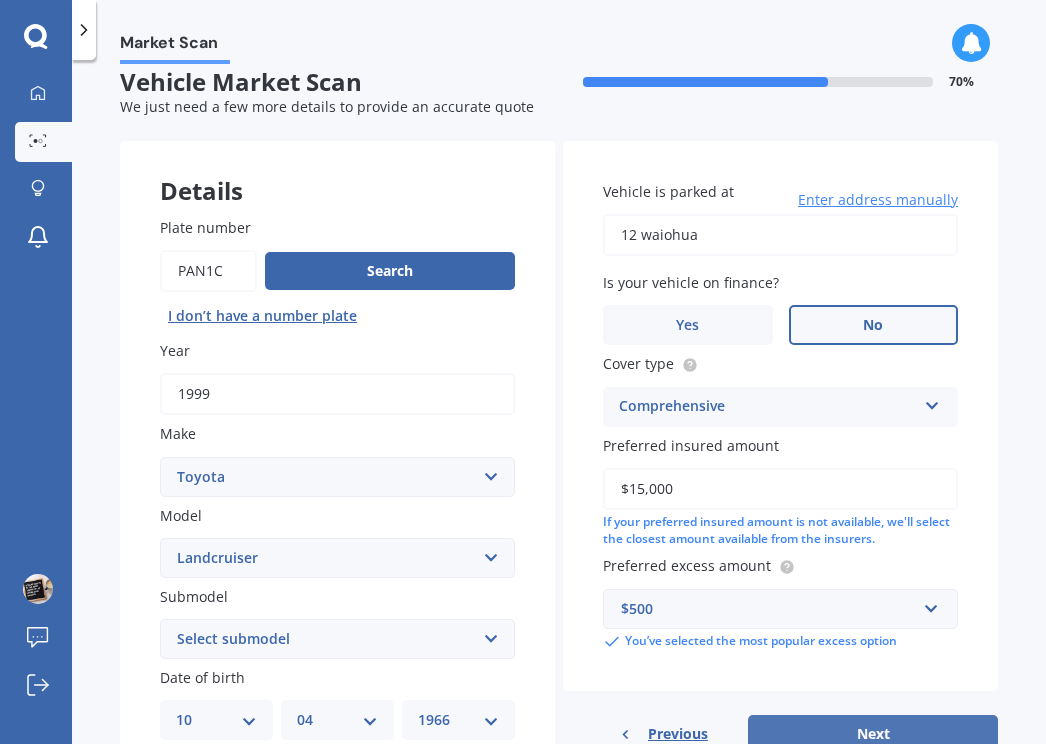 click on "Next" at bounding box center (873, 734) 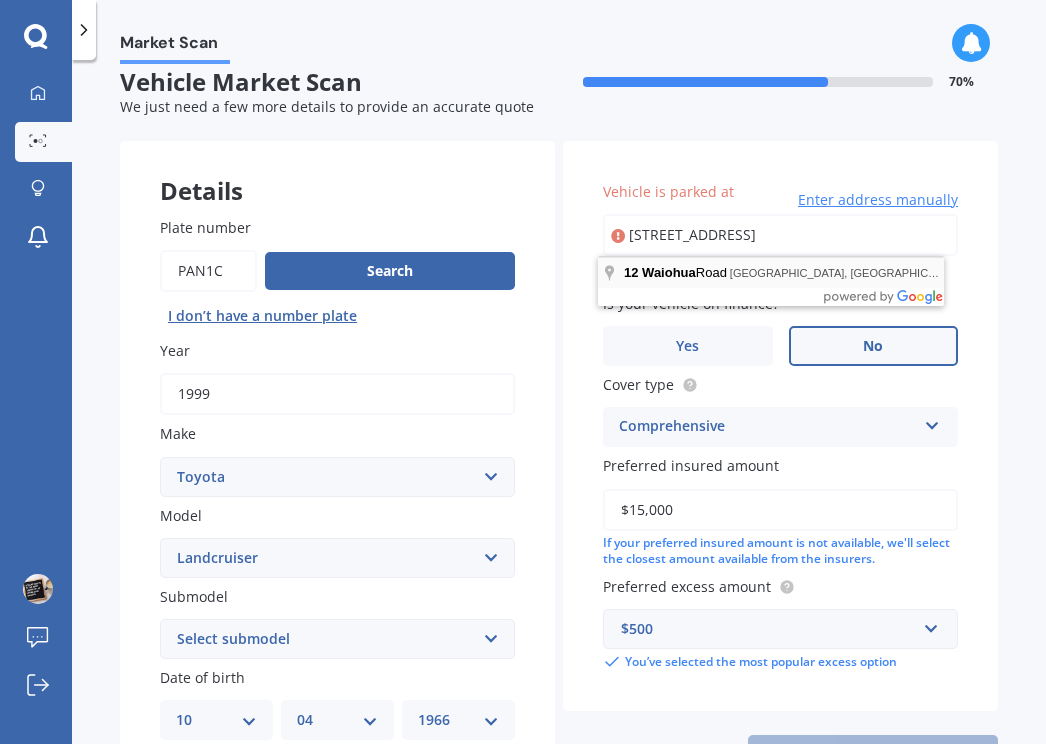 type on "12 Waiohua Road, Greenlane, Auckland 1061" 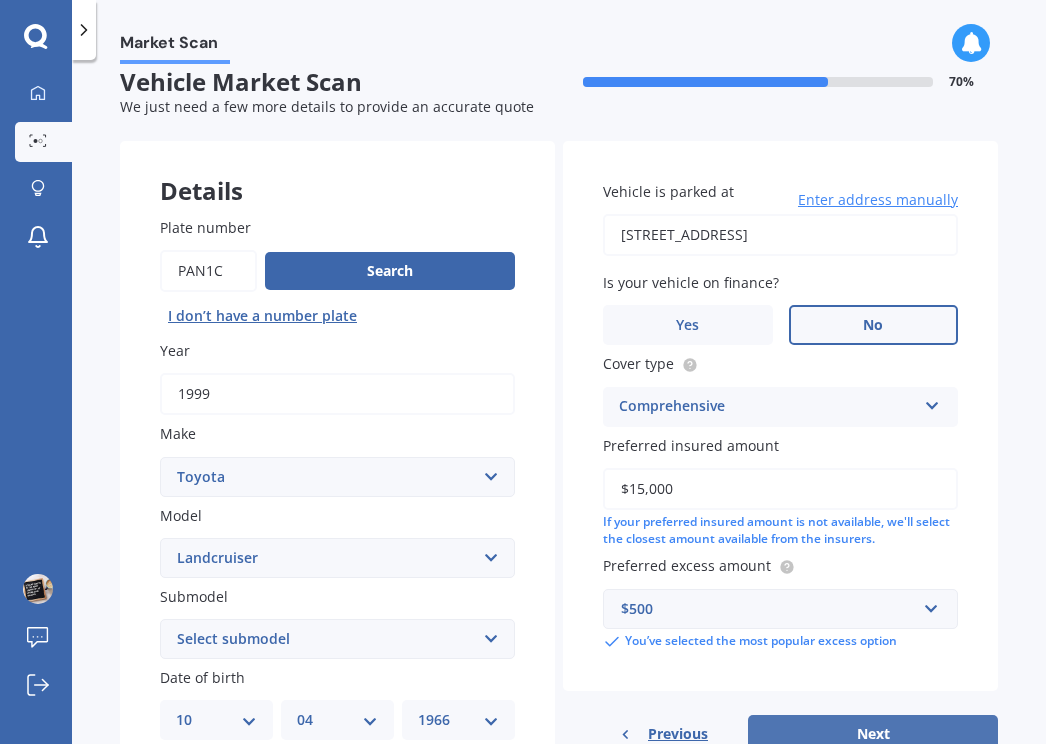 click on "Next" at bounding box center [873, 734] 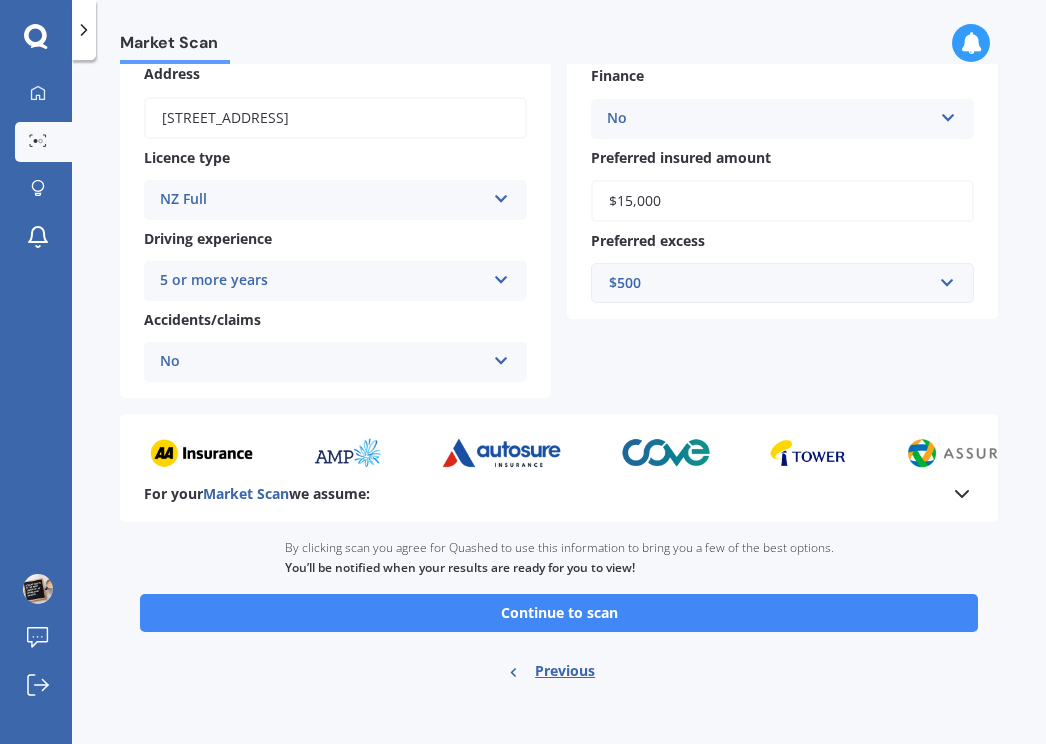 scroll, scrollTop: 289, scrollLeft: 0, axis: vertical 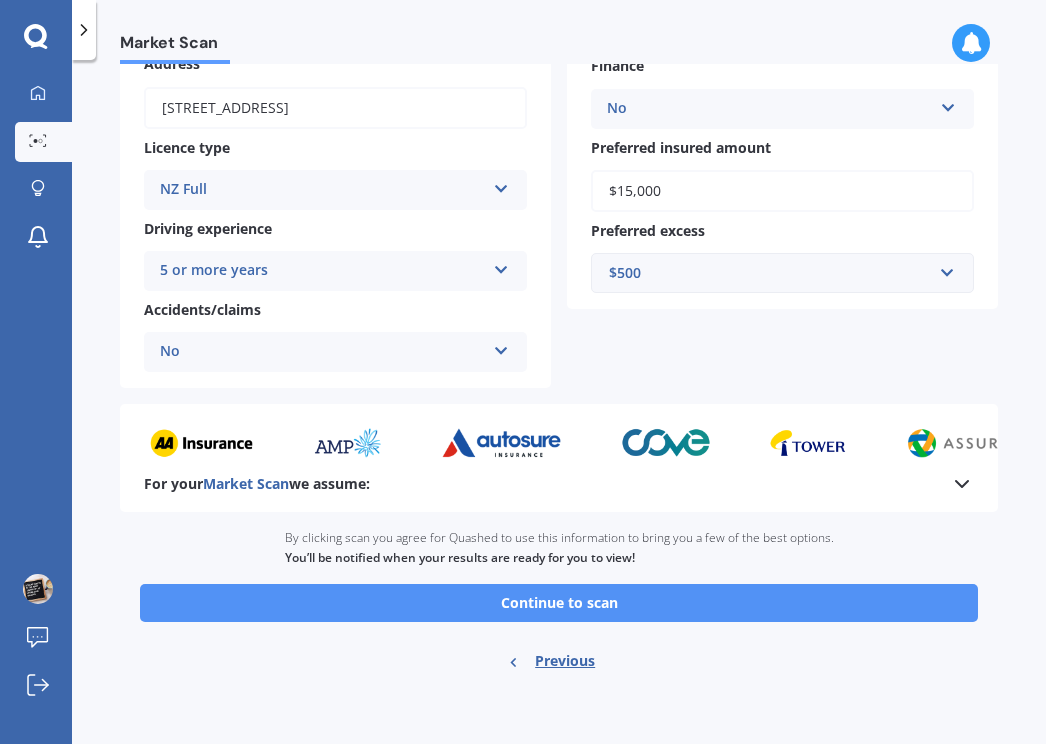 click on "Continue to scan" at bounding box center (559, 603) 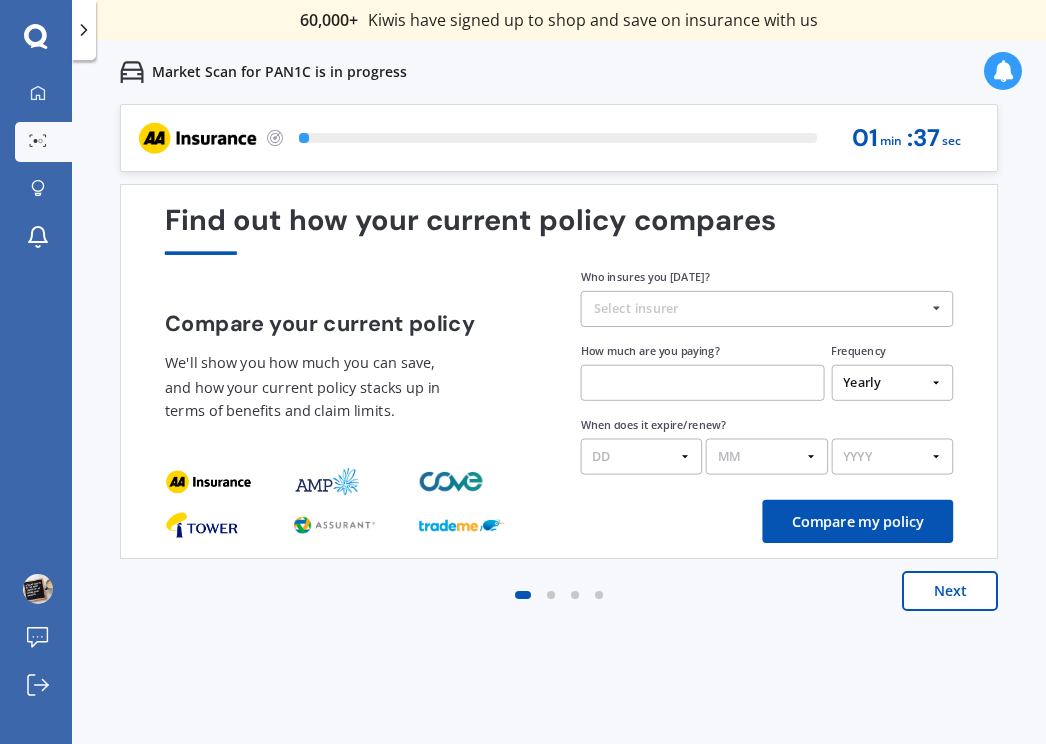 scroll, scrollTop: 0, scrollLeft: 0, axis: both 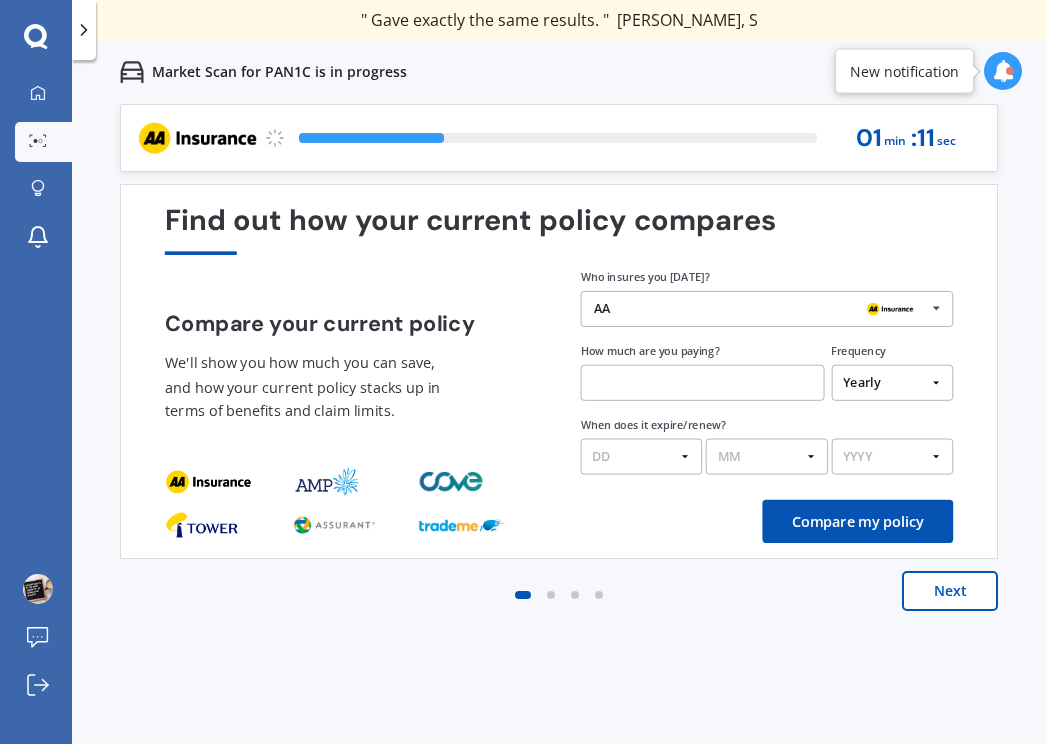 click on "Next" at bounding box center [950, 591] 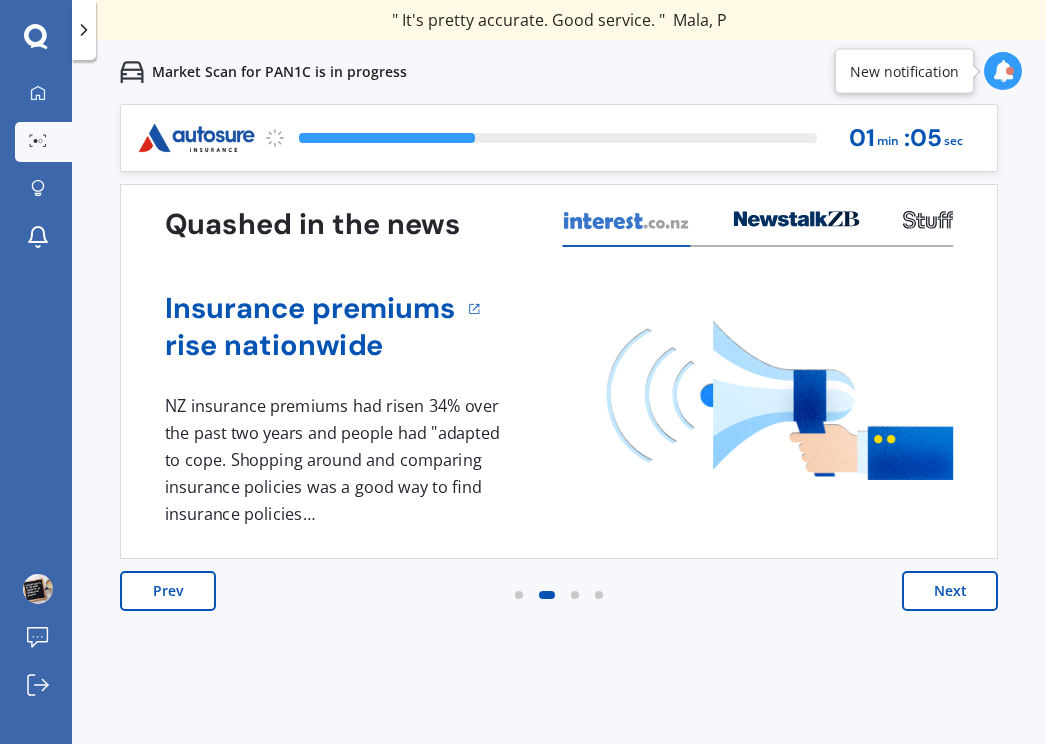click on "Next" at bounding box center [950, 591] 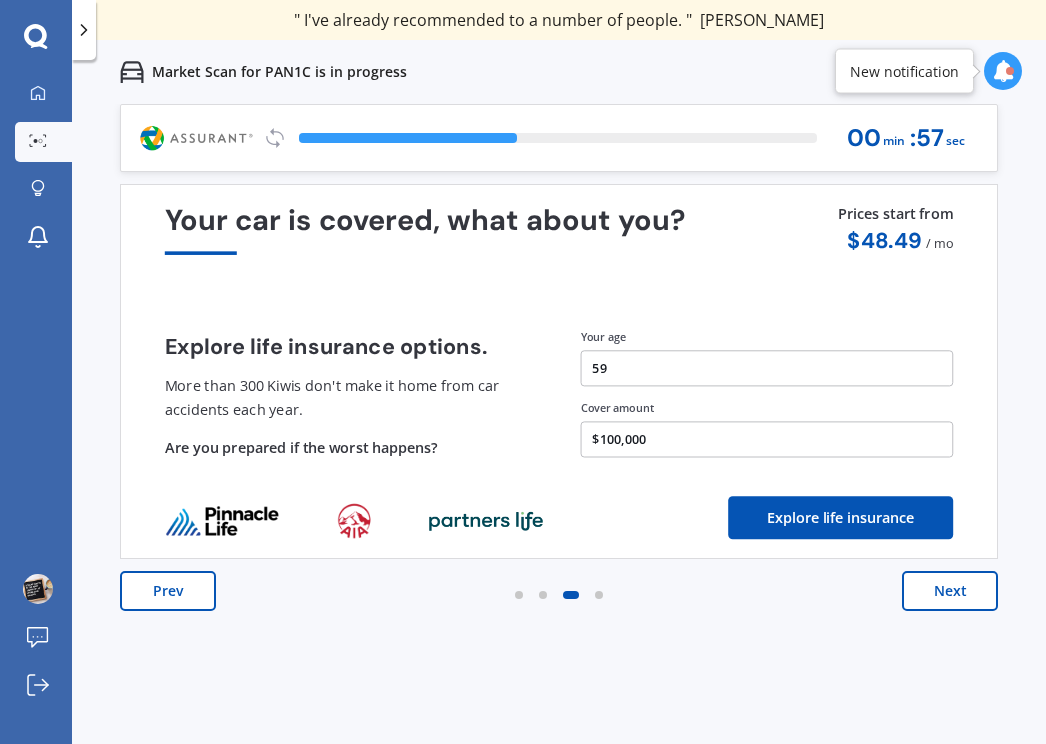 click on "Next" at bounding box center (950, 591) 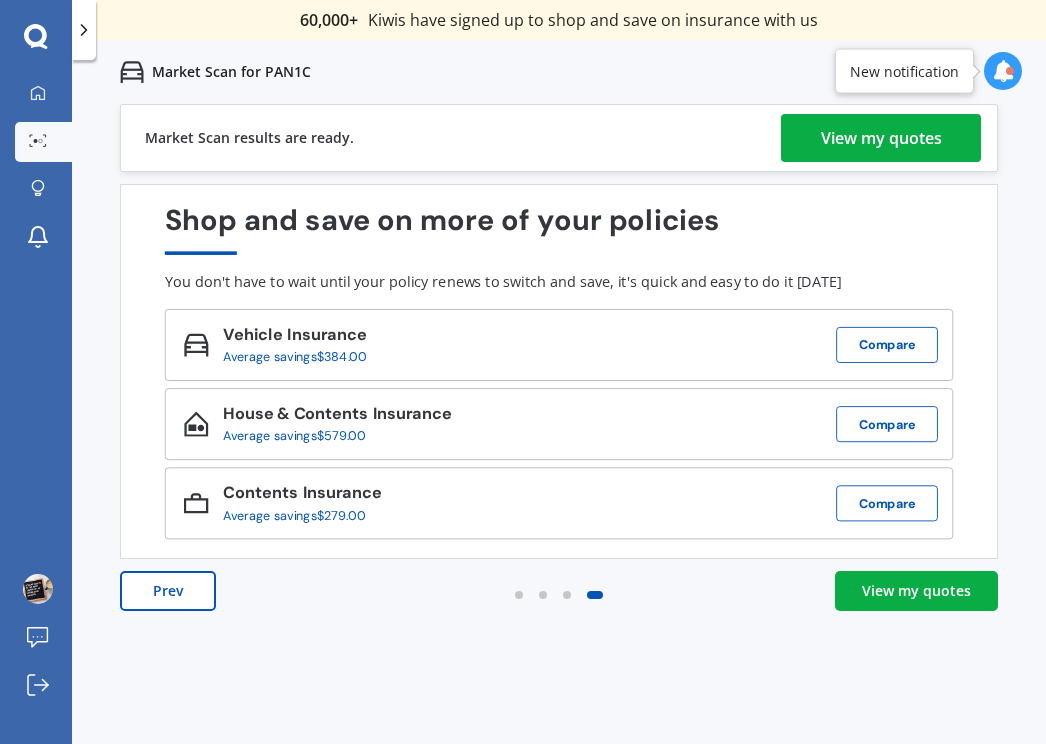 click on "View my quotes" at bounding box center [881, 138] 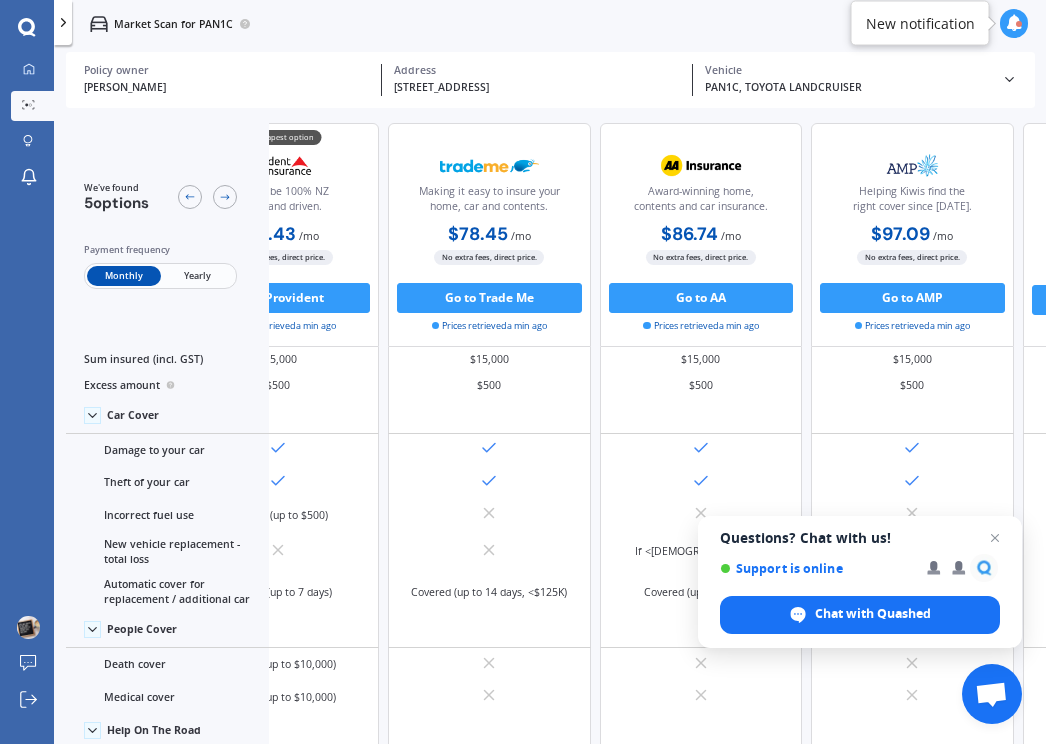 scroll, scrollTop: 0, scrollLeft: 130, axis: horizontal 